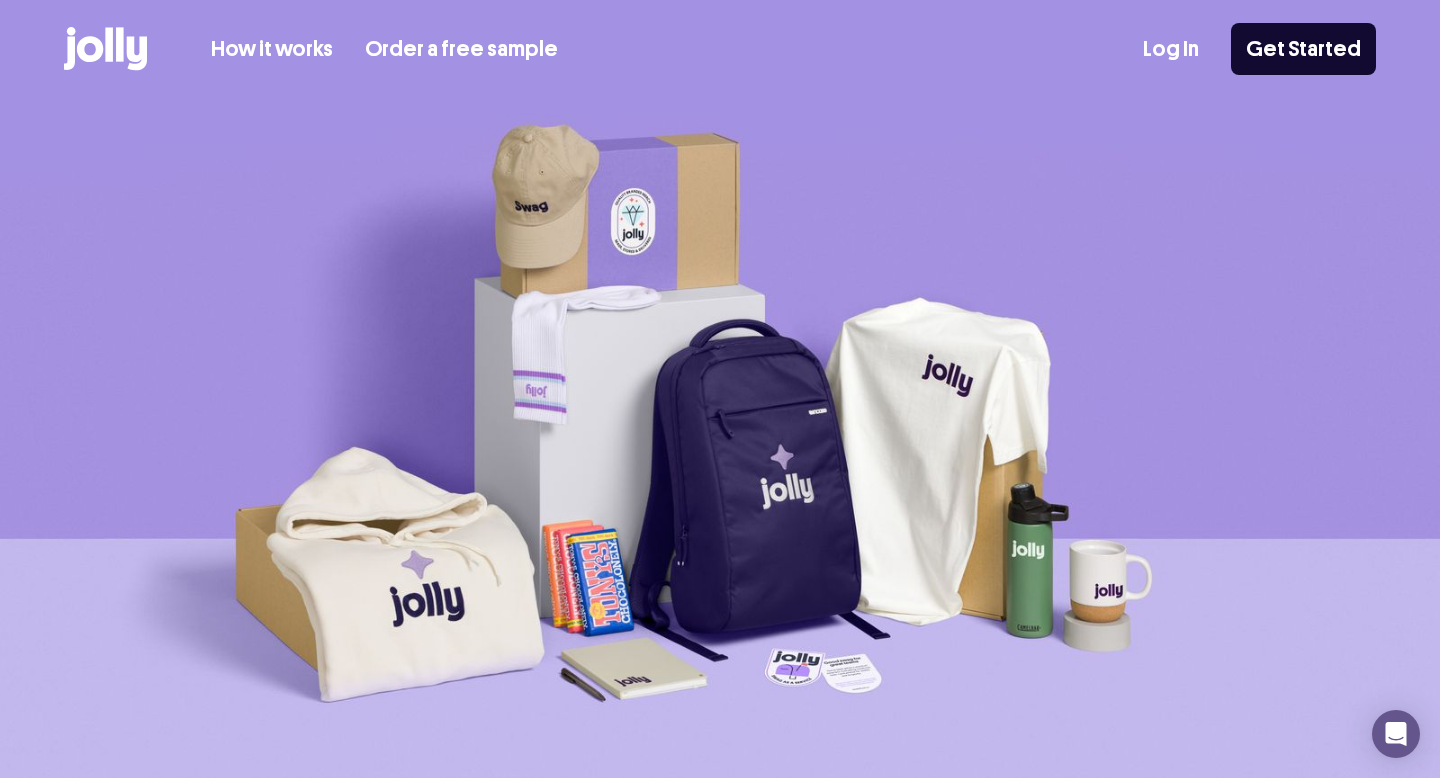 scroll, scrollTop: 0, scrollLeft: 0, axis: both 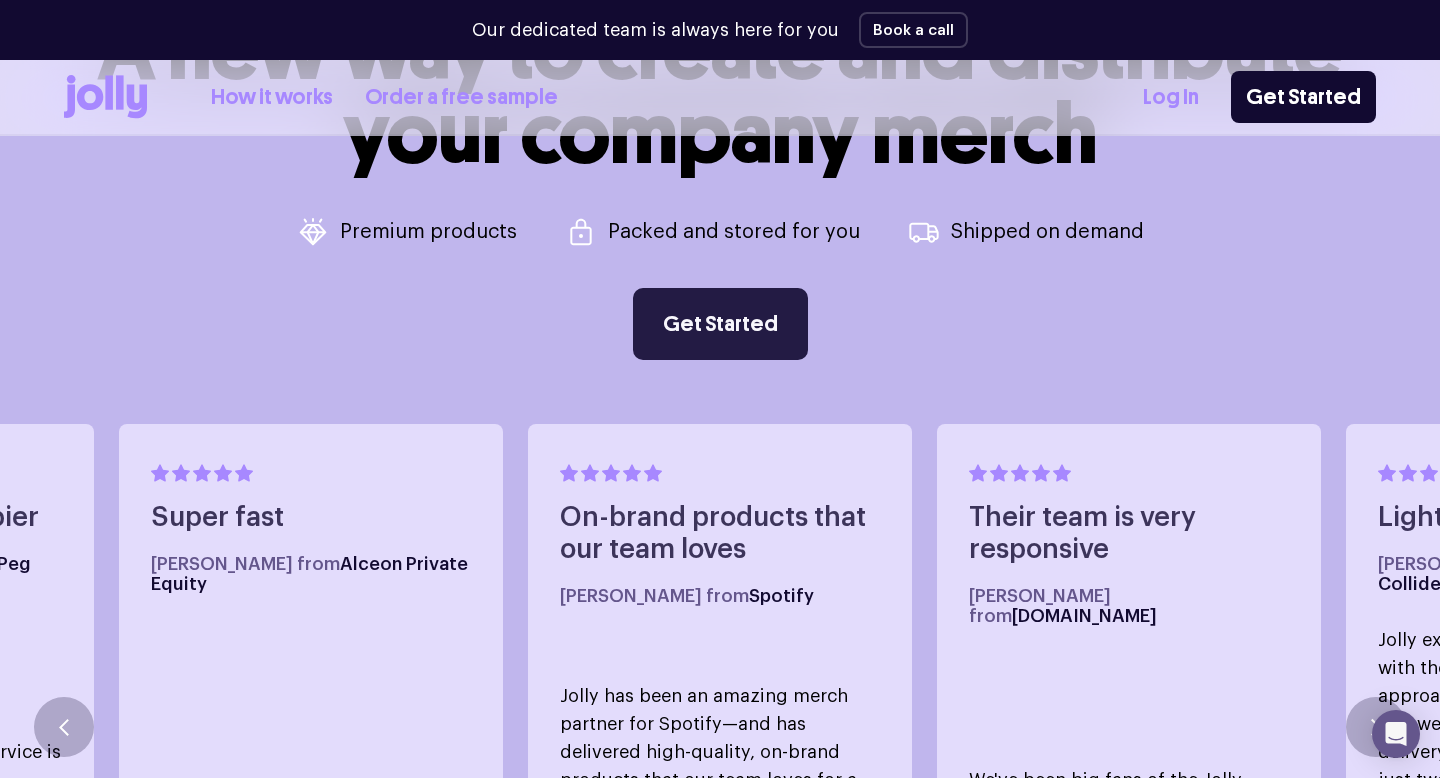 click on "Get Started" at bounding box center [720, 324] 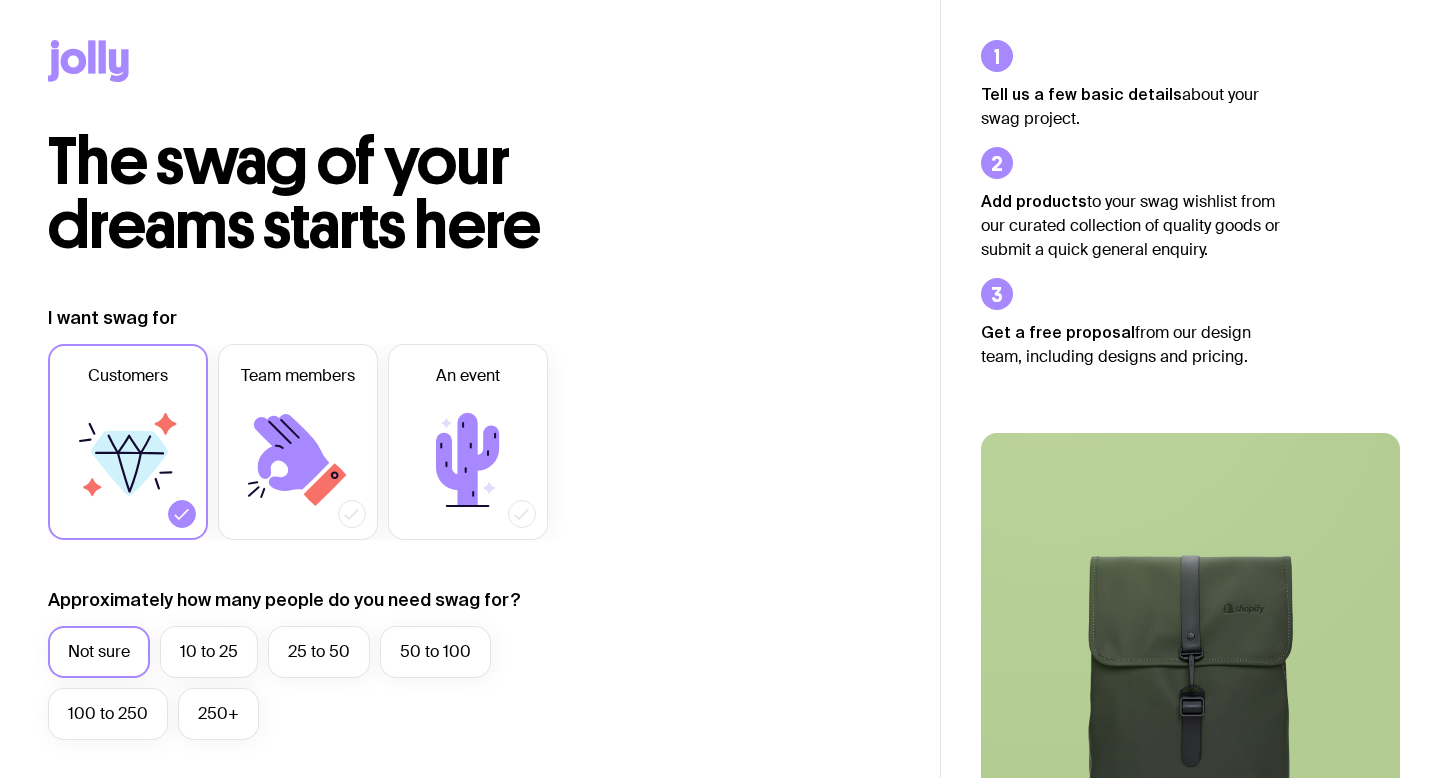 scroll, scrollTop: 0, scrollLeft: 0, axis: both 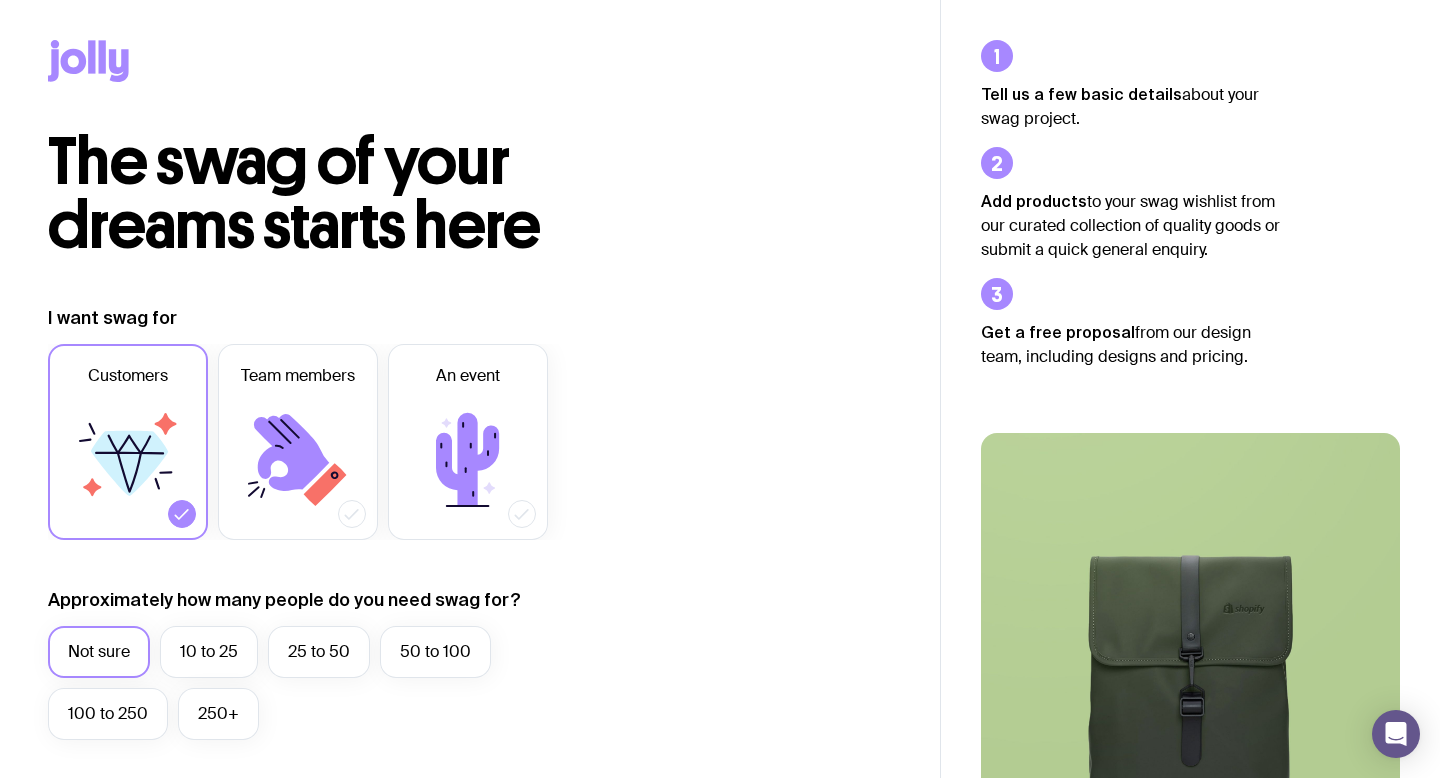 click on "Customers Team members An event" at bounding box center (336, 442) 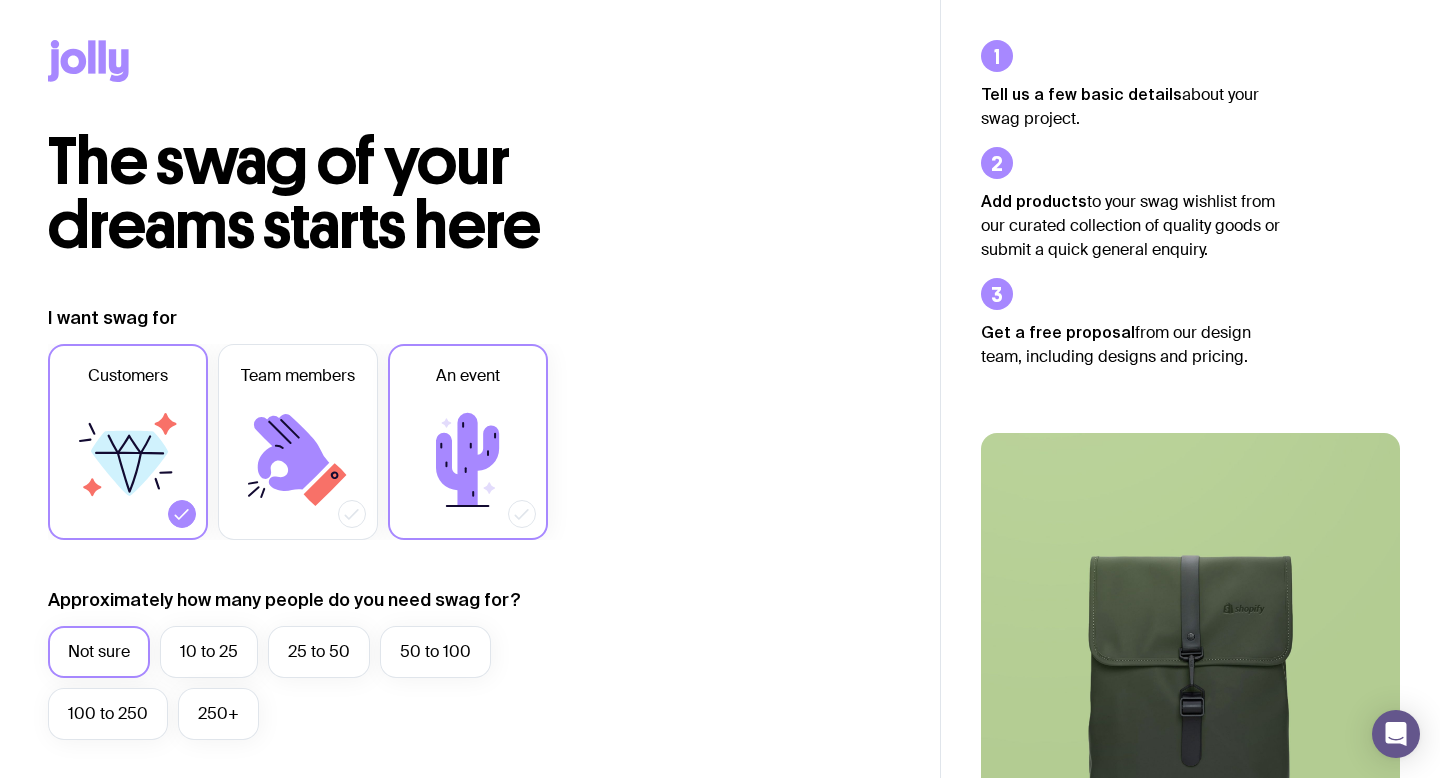 click on "An event" at bounding box center [468, 442] 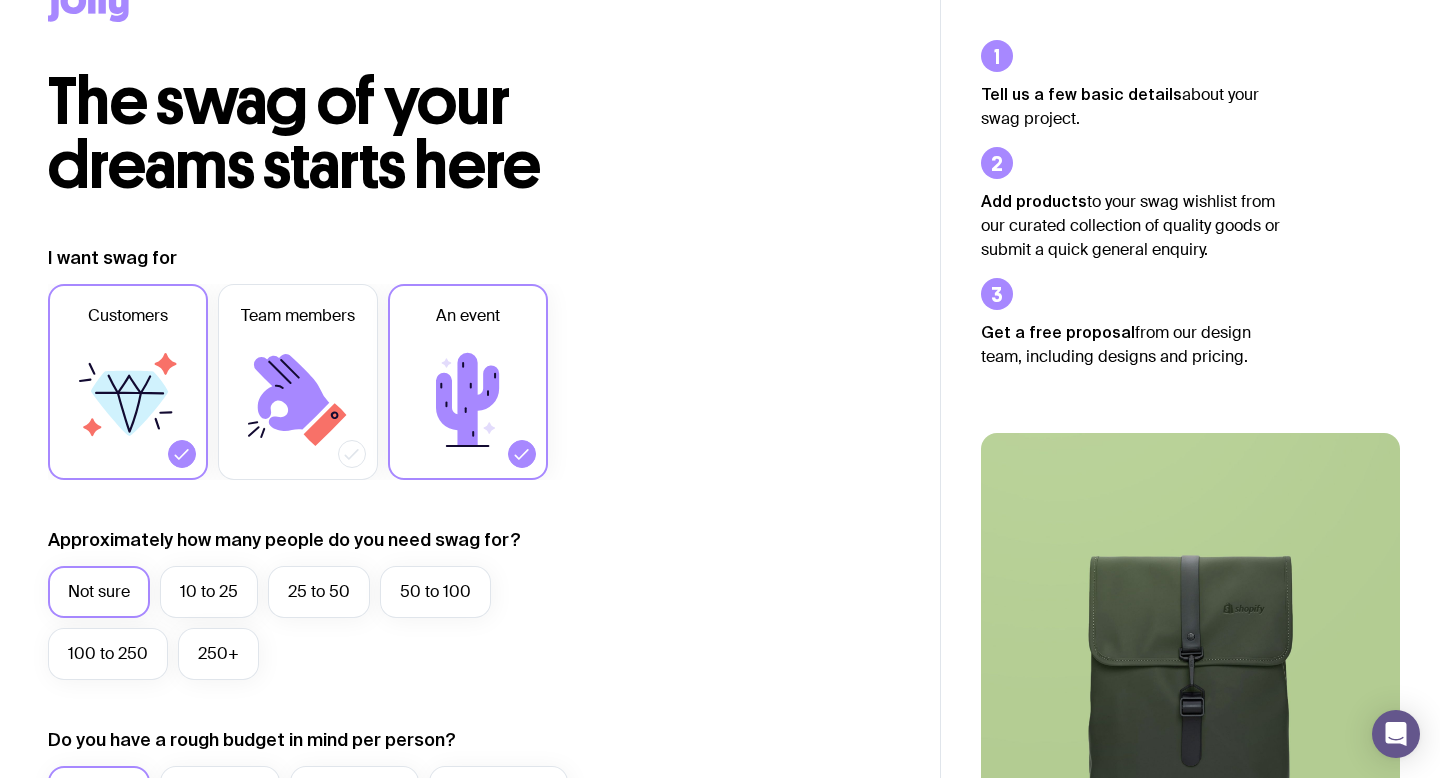 scroll, scrollTop: 99, scrollLeft: 0, axis: vertical 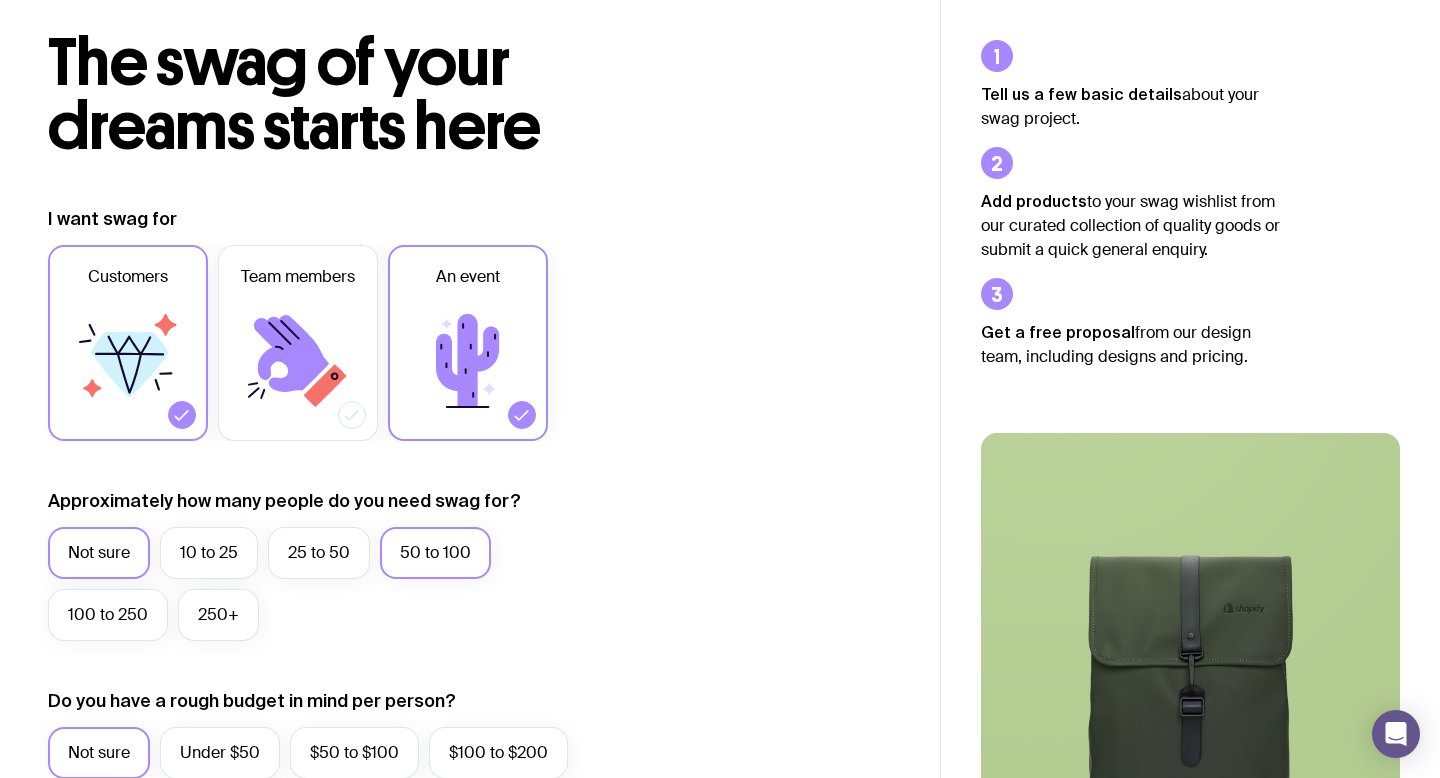 click on "50 to 100" at bounding box center [435, 553] 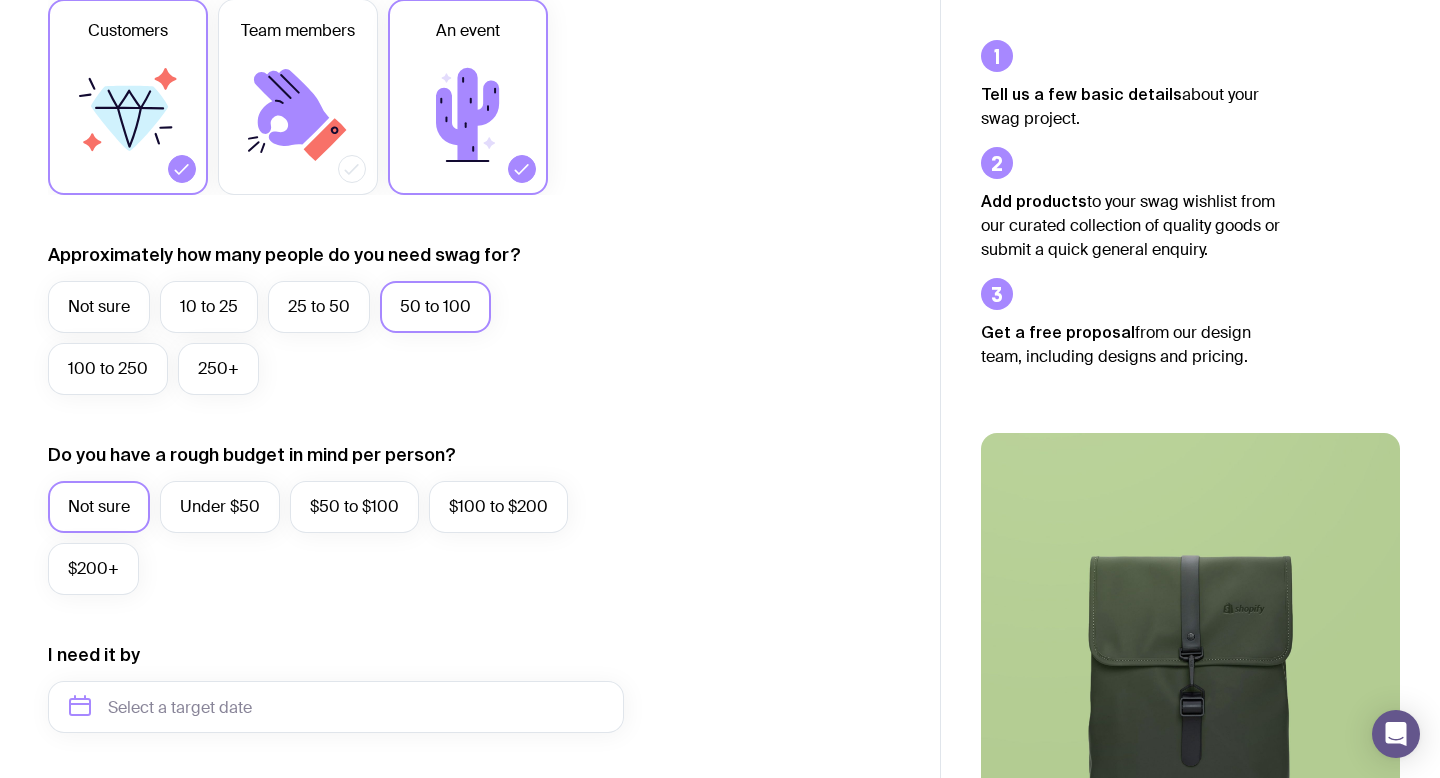 scroll, scrollTop: 401, scrollLeft: 0, axis: vertical 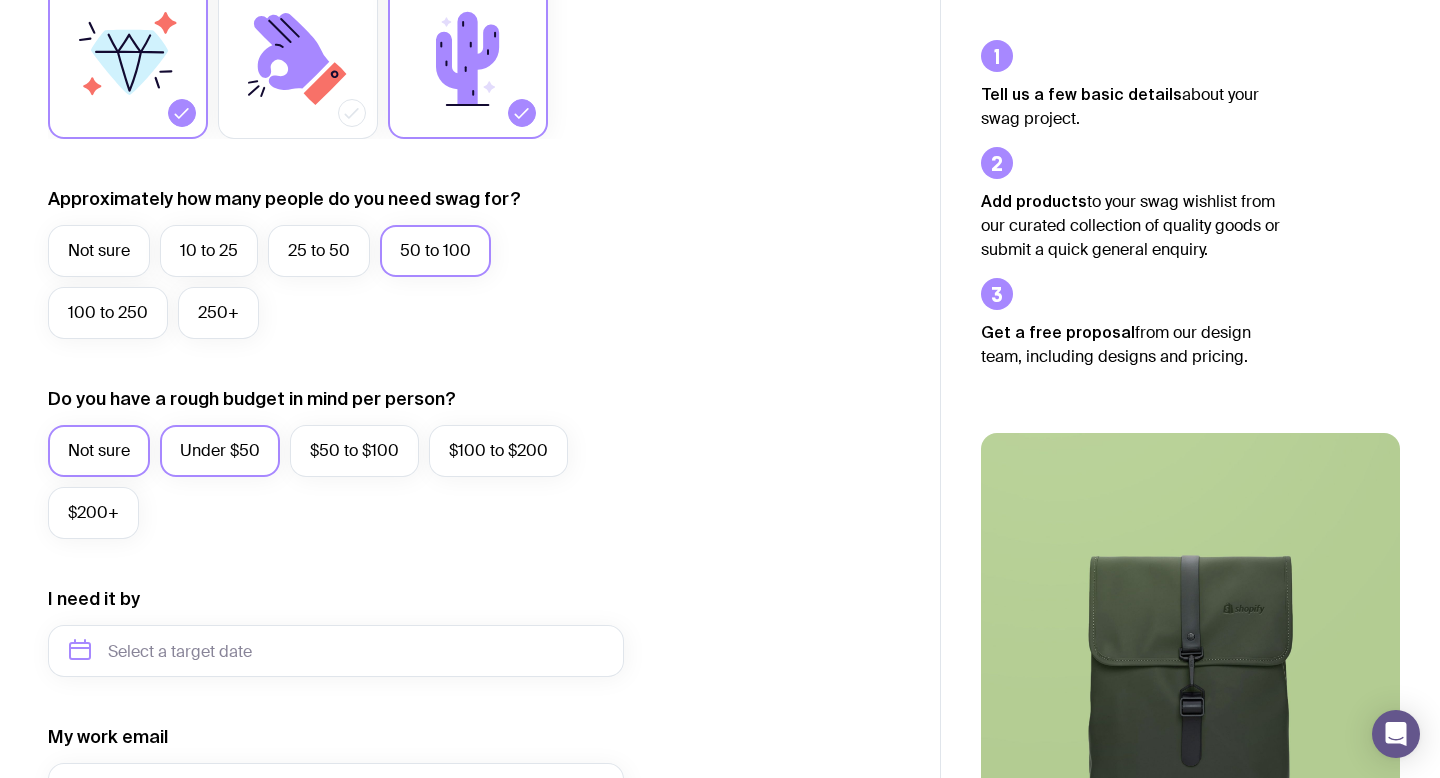 click on "Under $50" at bounding box center [220, 451] 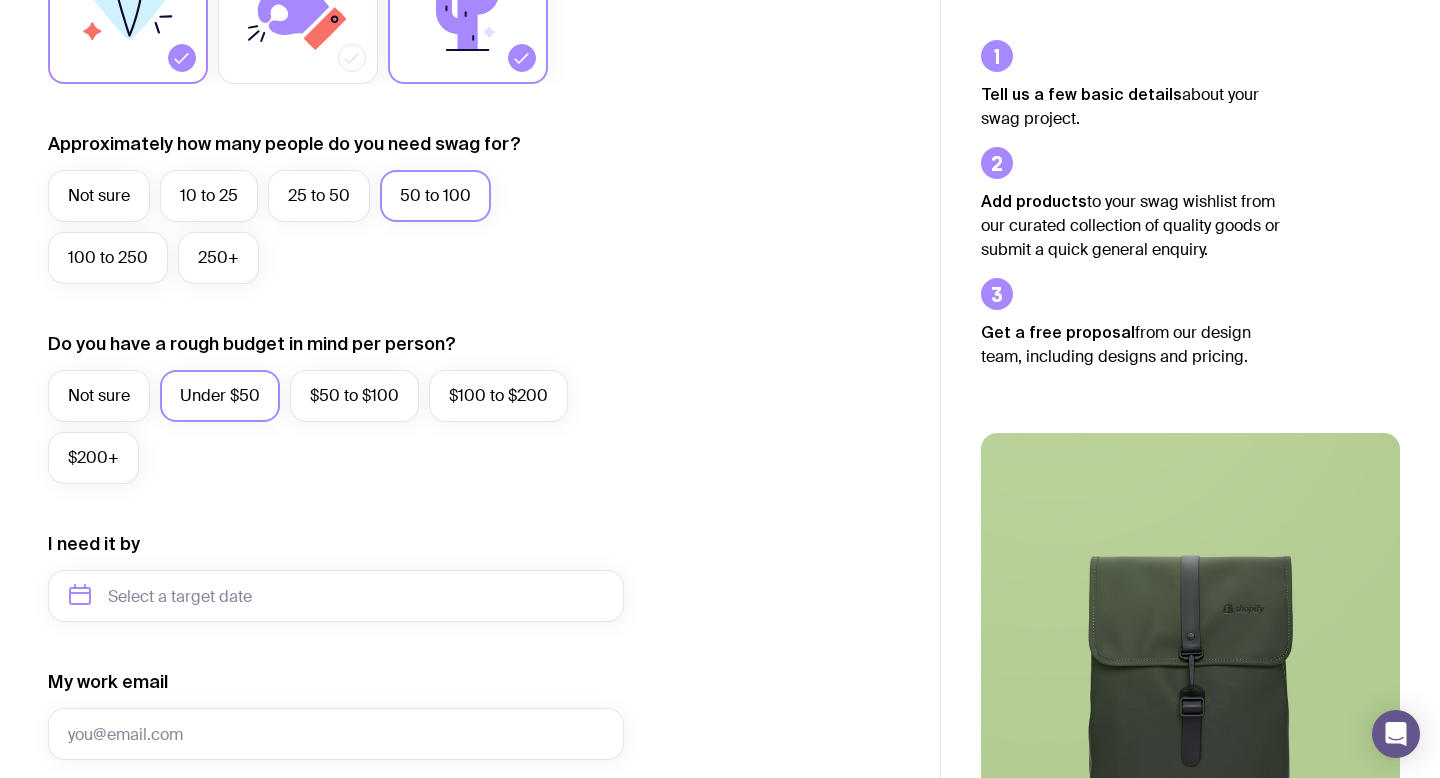 scroll, scrollTop: 557, scrollLeft: 0, axis: vertical 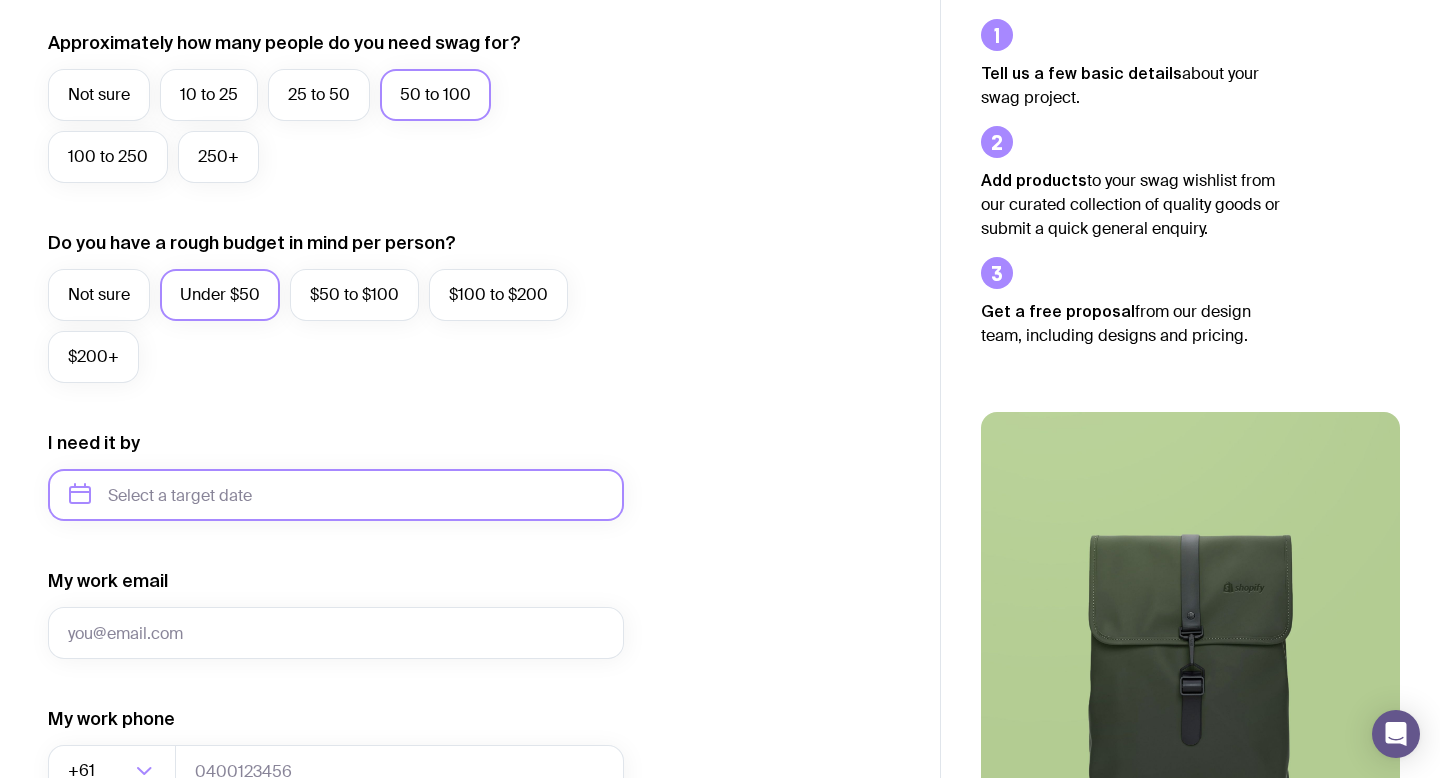 click at bounding box center [336, 495] 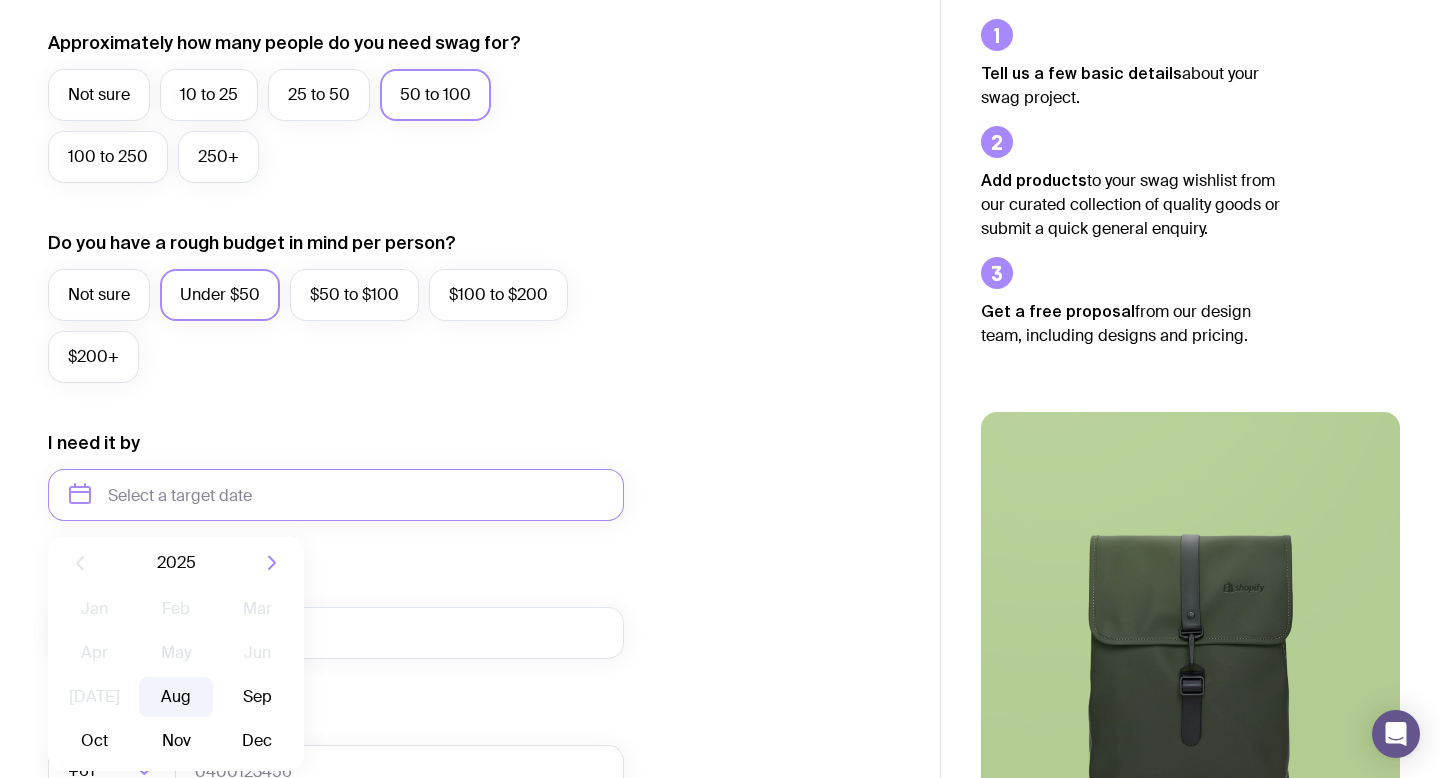 click on "Aug" 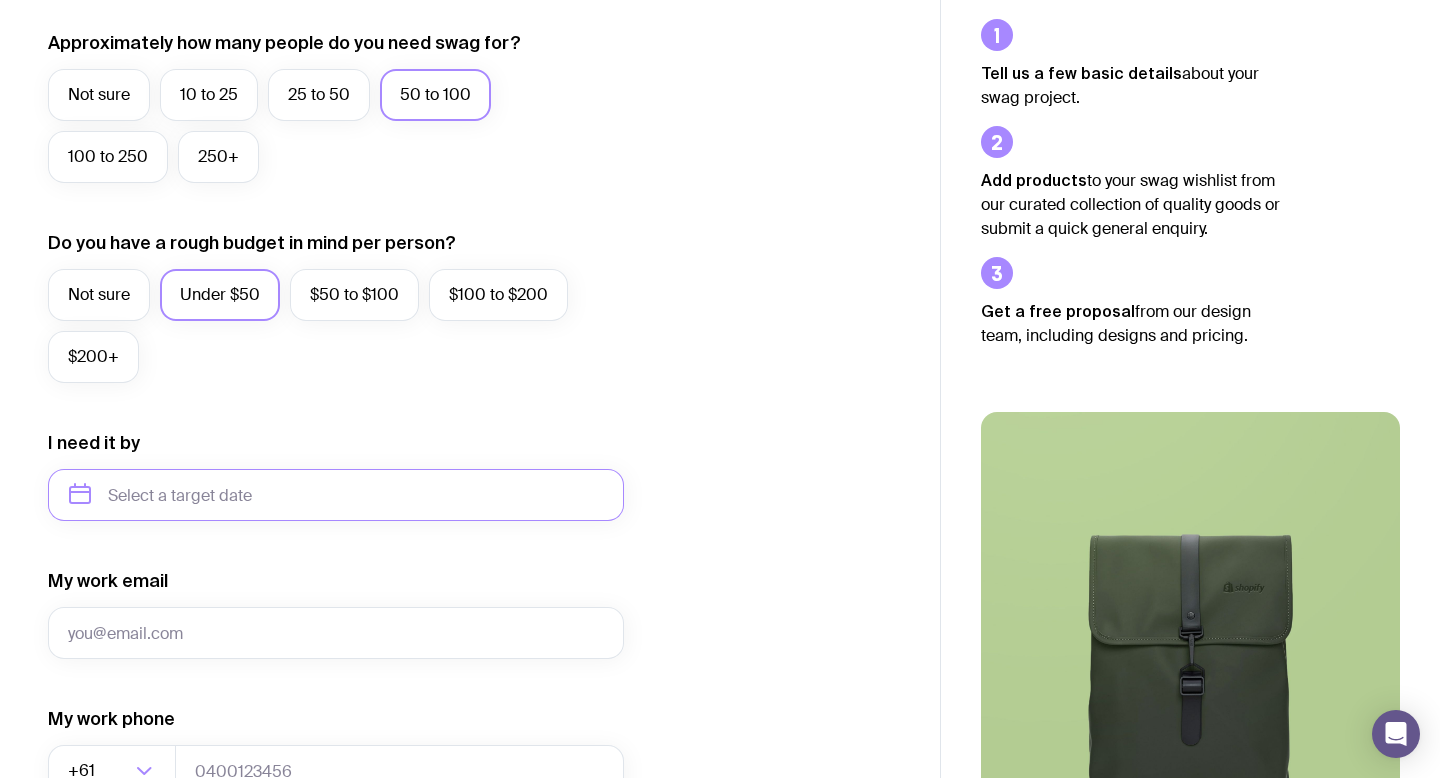 type on "[DATE]" 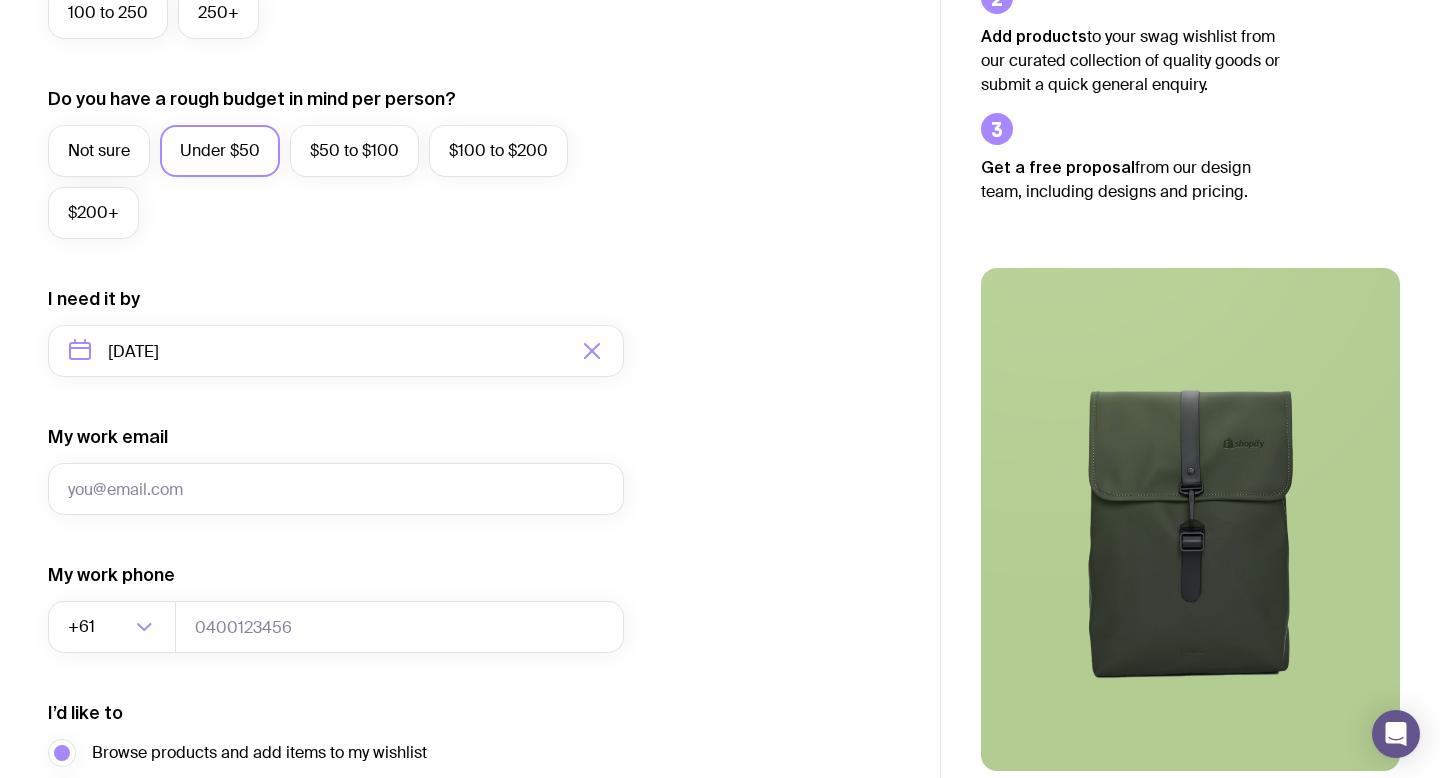 scroll, scrollTop: 704, scrollLeft: 0, axis: vertical 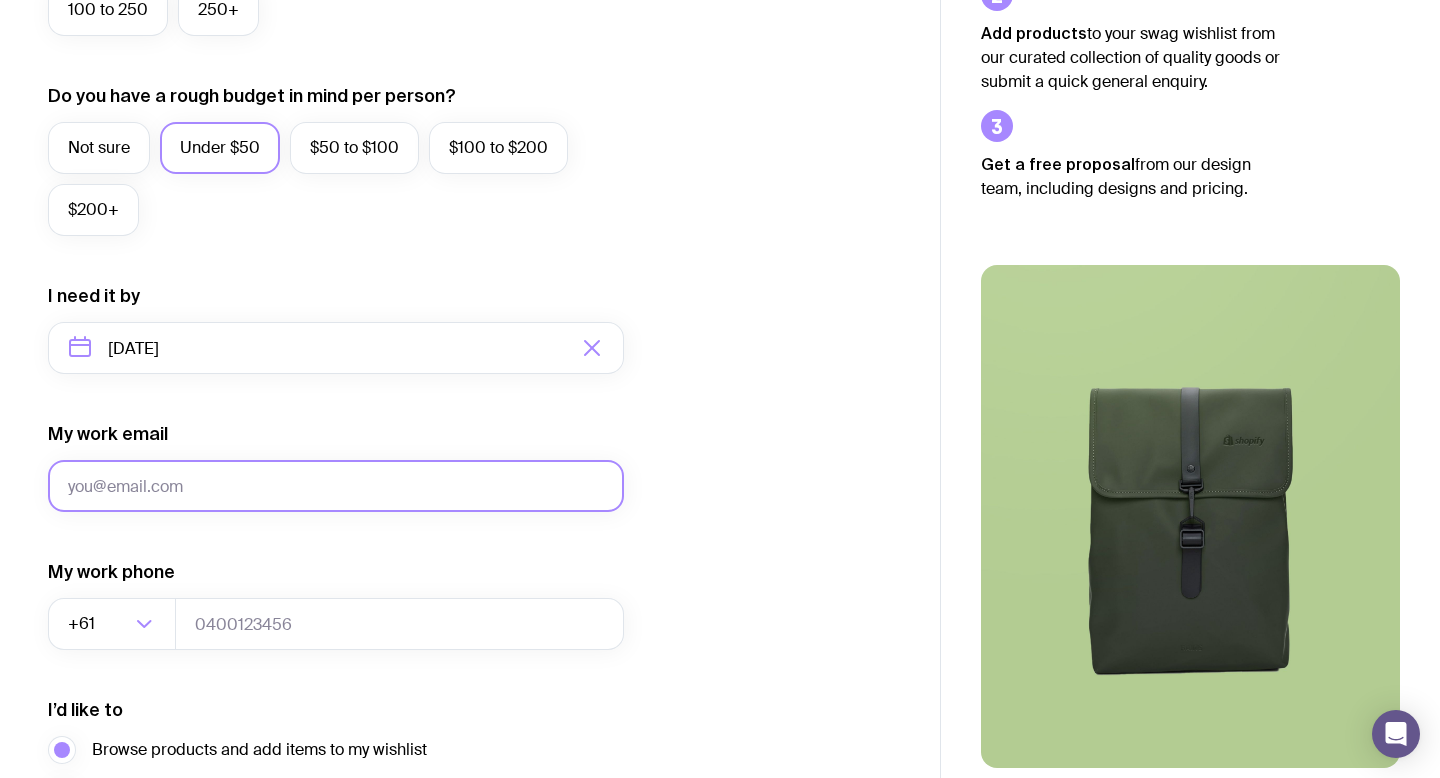 click on "My work email" at bounding box center (336, 486) 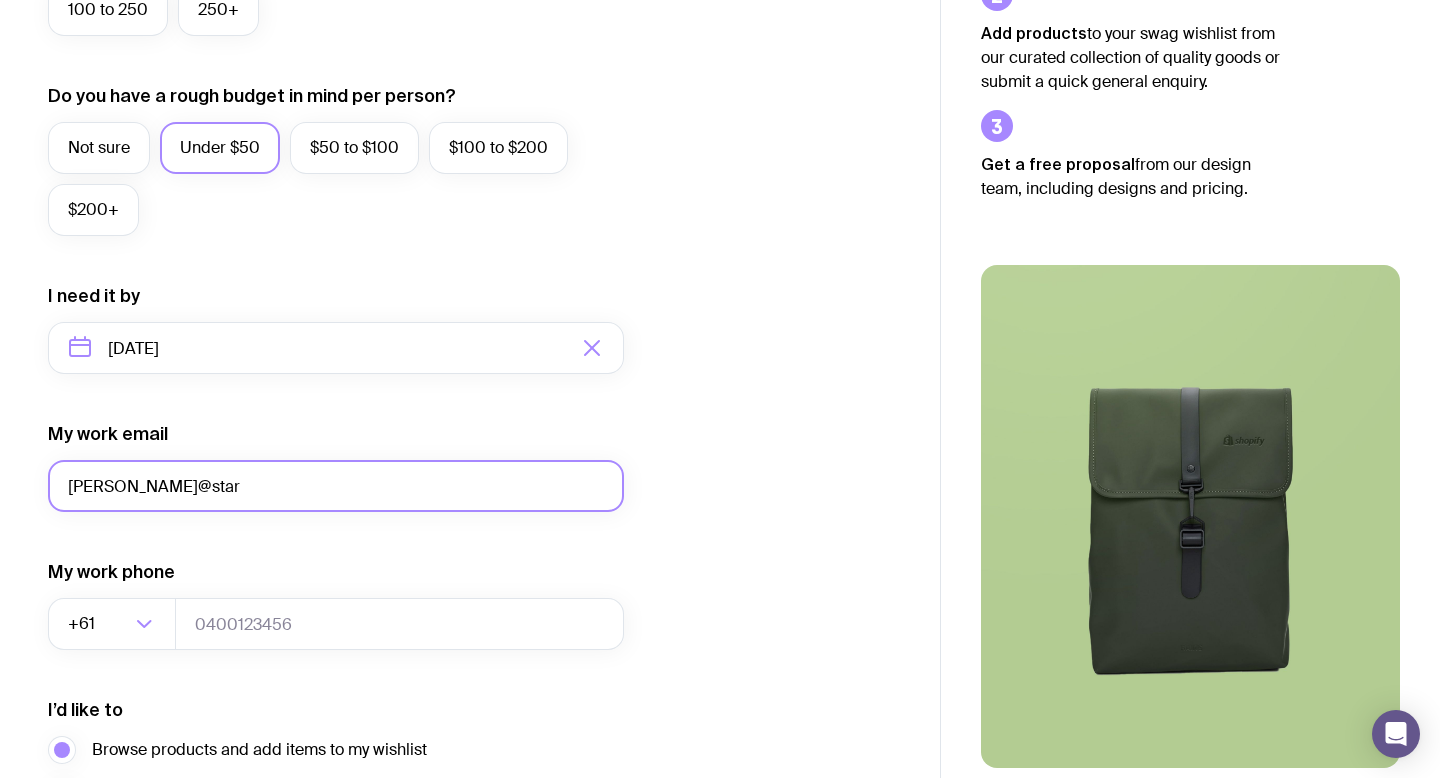 type on "[PERSON_NAME][EMAIL_ADDRESS][DOMAIN_NAME]" 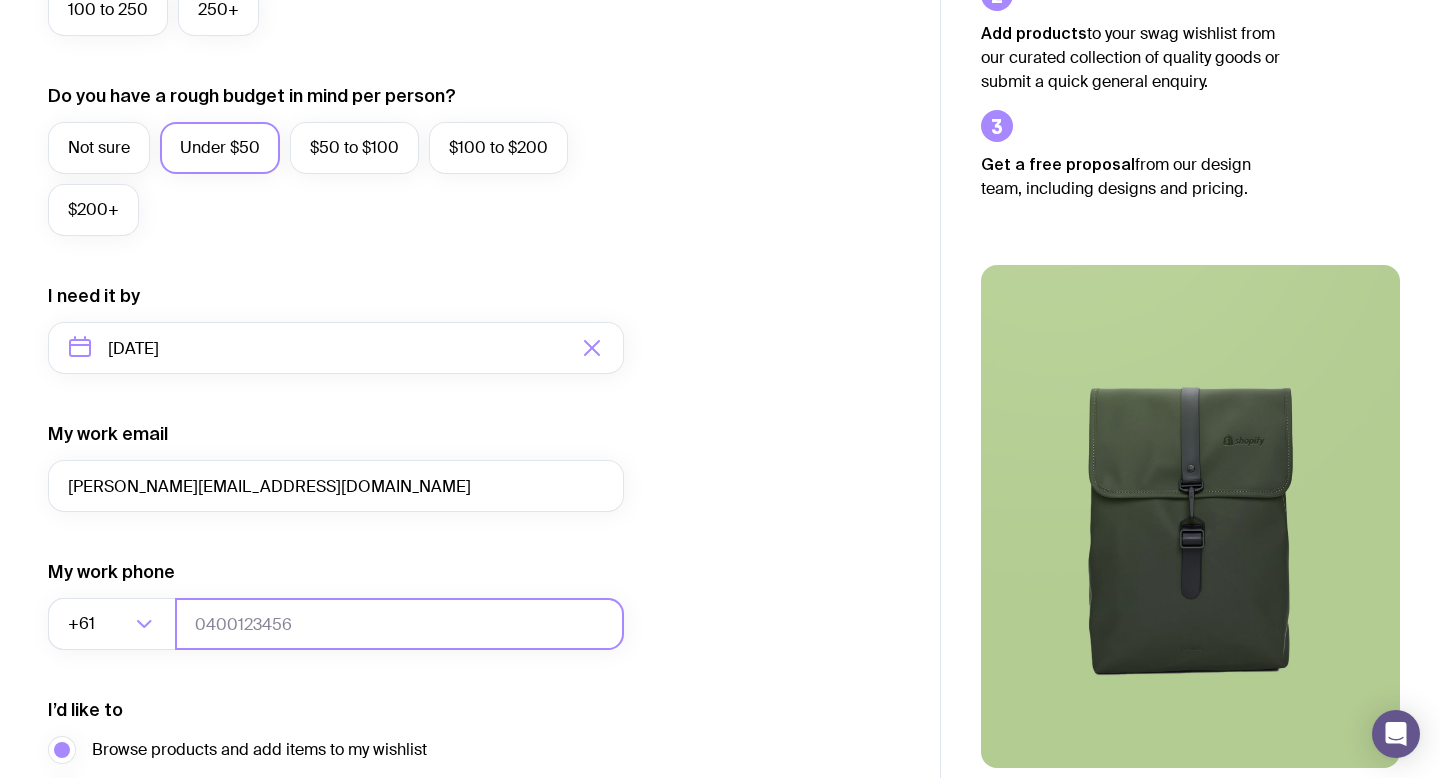 click at bounding box center [399, 624] 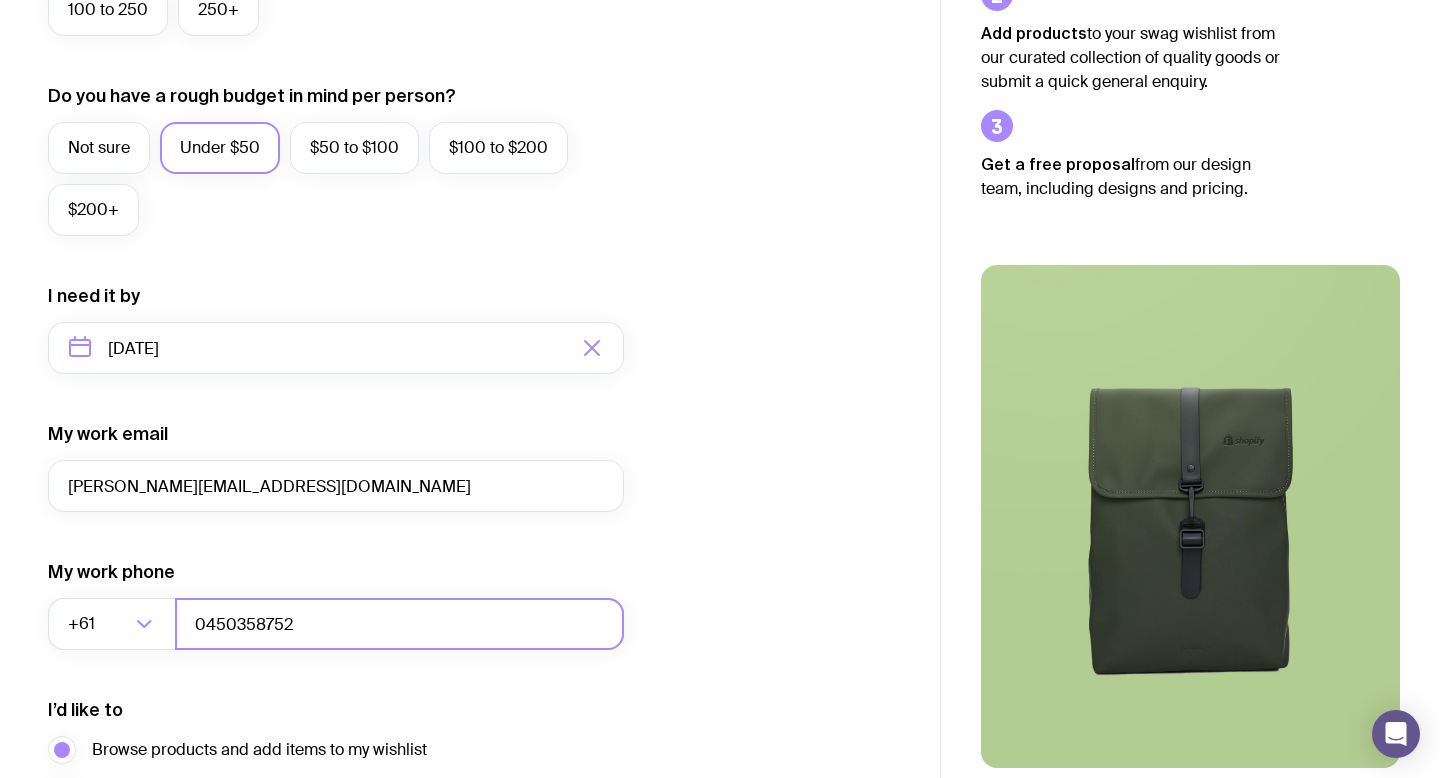 type on "0450358752" 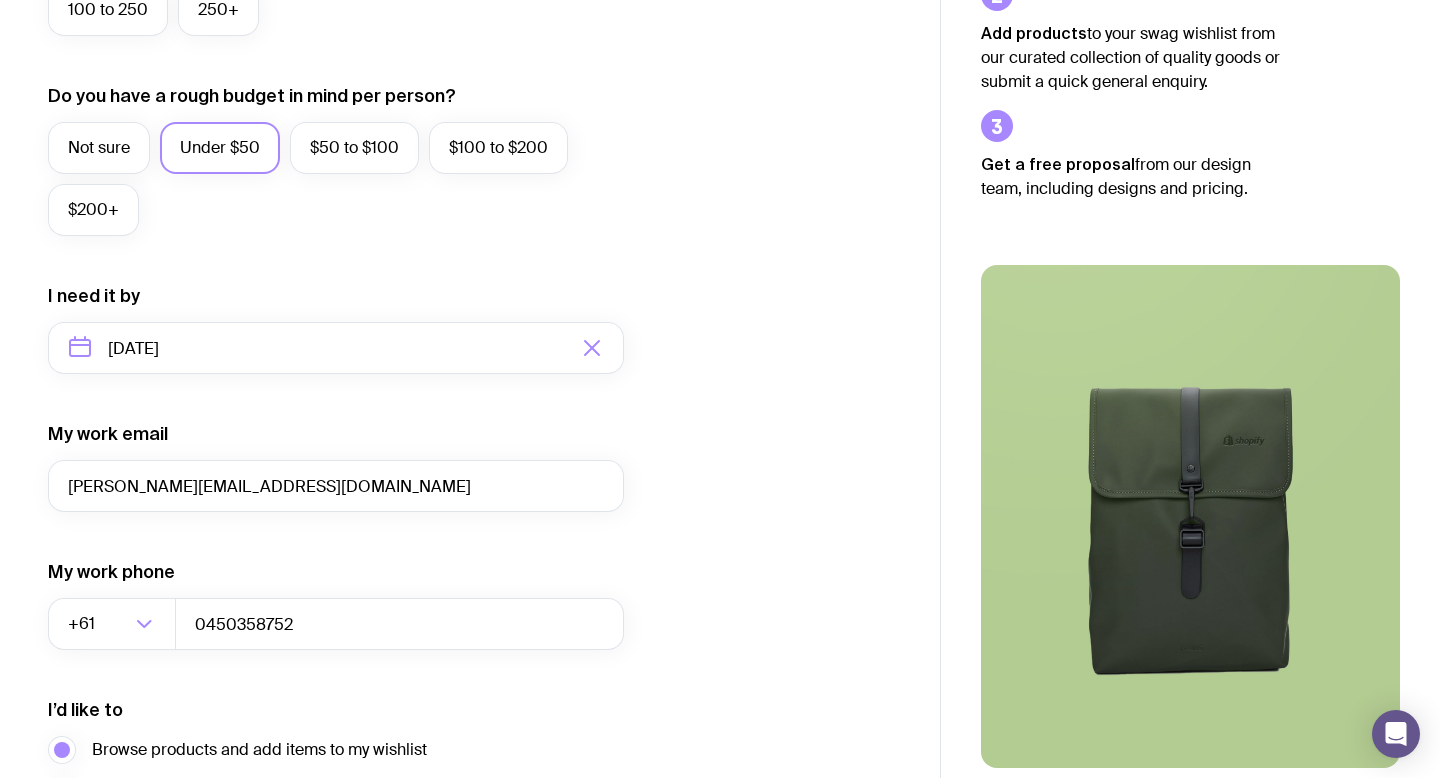 click on "I want swag for Customers Team members An event Approximately how many people do you need swag for? Not sure 10 to 25 25 to 50 50 to 100 100 to 250 250+ Do you have a rough budget in mind per person? Not sure Under $50 $50 to $100 $100 to $200 $200+ I need it by [DATE] My work email [PERSON_NAME][EMAIL_ADDRESS][DOMAIN_NAME] My work phone +61 Loading... [PHONE_NUMBER] I’d like to Browse products and add items to my wishlist Submit a general enquiry Continue" at bounding box center (470, 255) 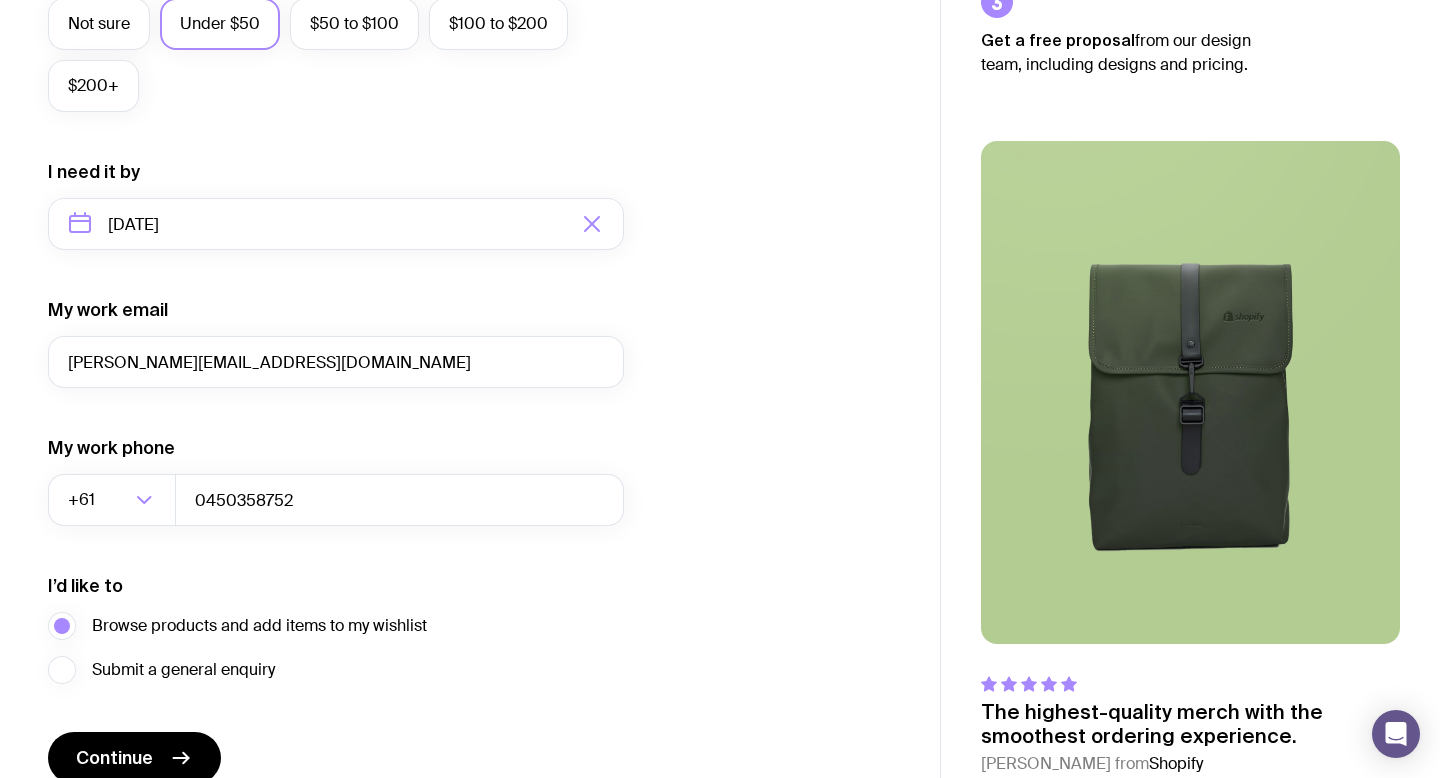 scroll, scrollTop: 922, scrollLeft: 0, axis: vertical 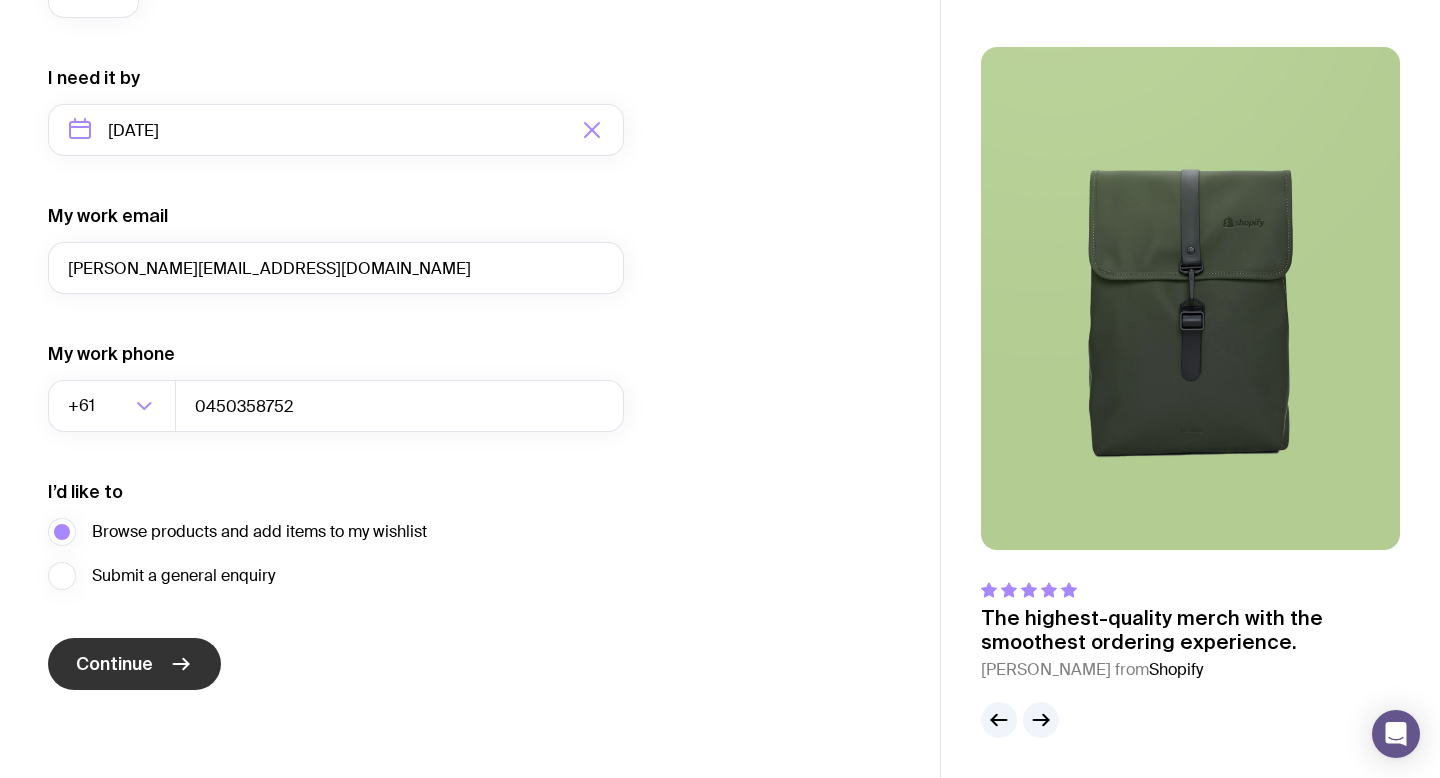 click on "Continue" at bounding box center (114, 664) 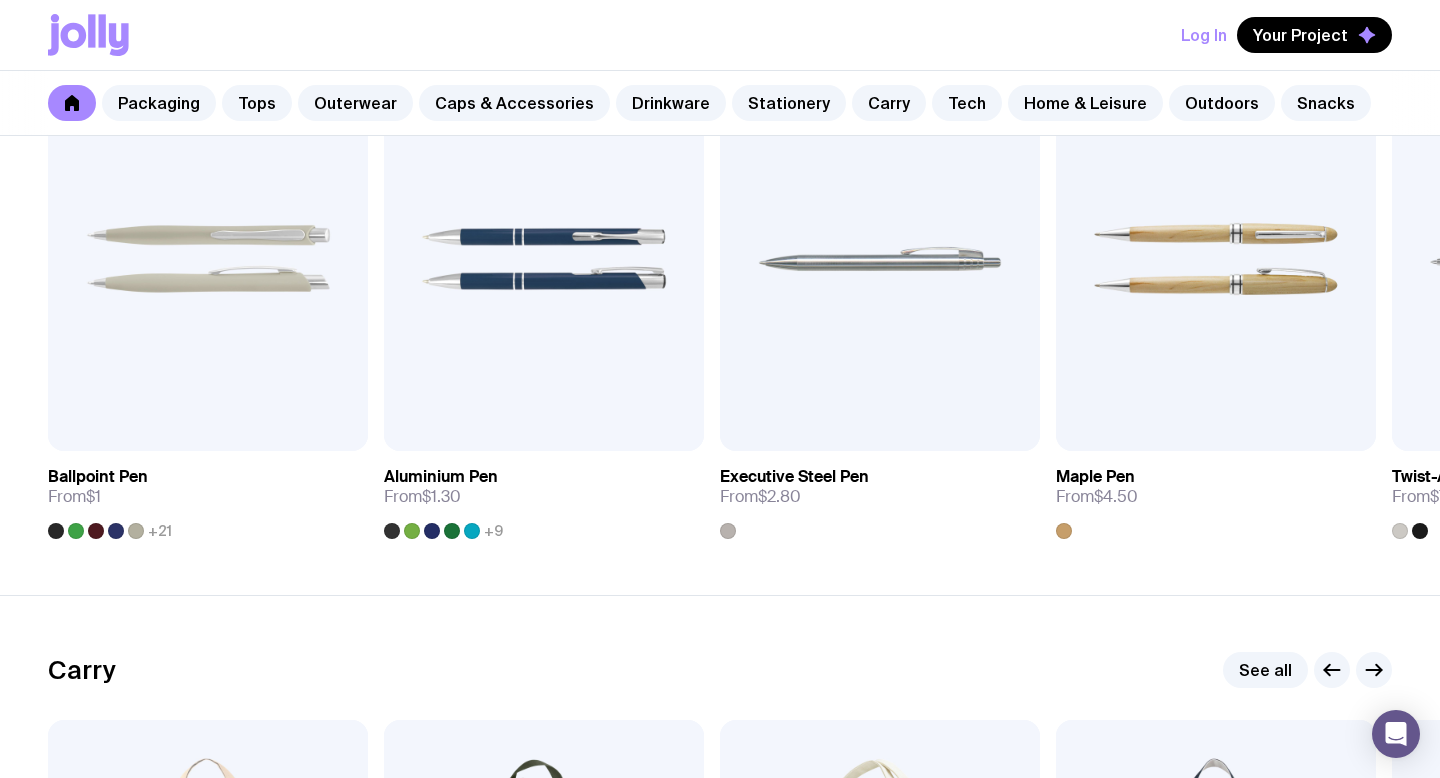 scroll, scrollTop: 3717, scrollLeft: 0, axis: vertical 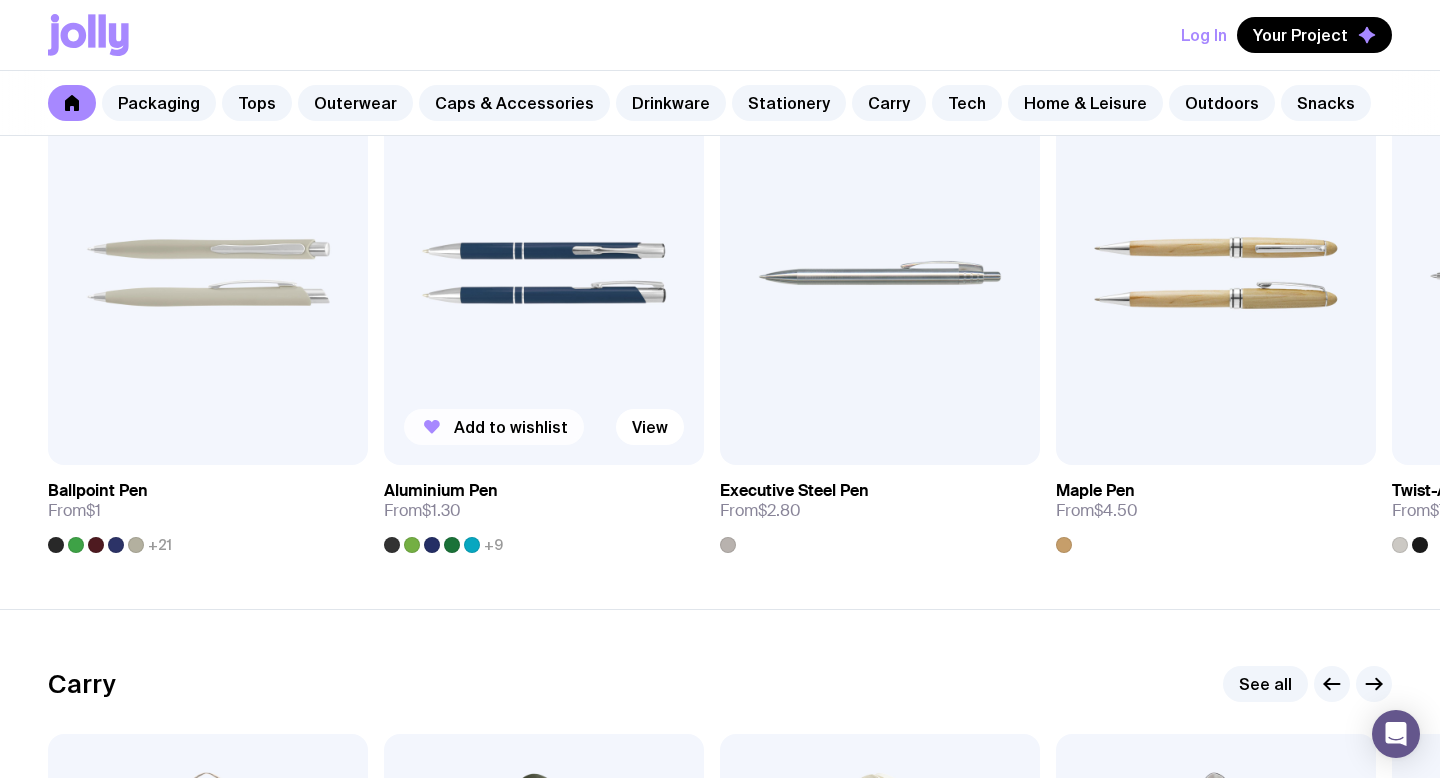 click on "Add to wishlist" 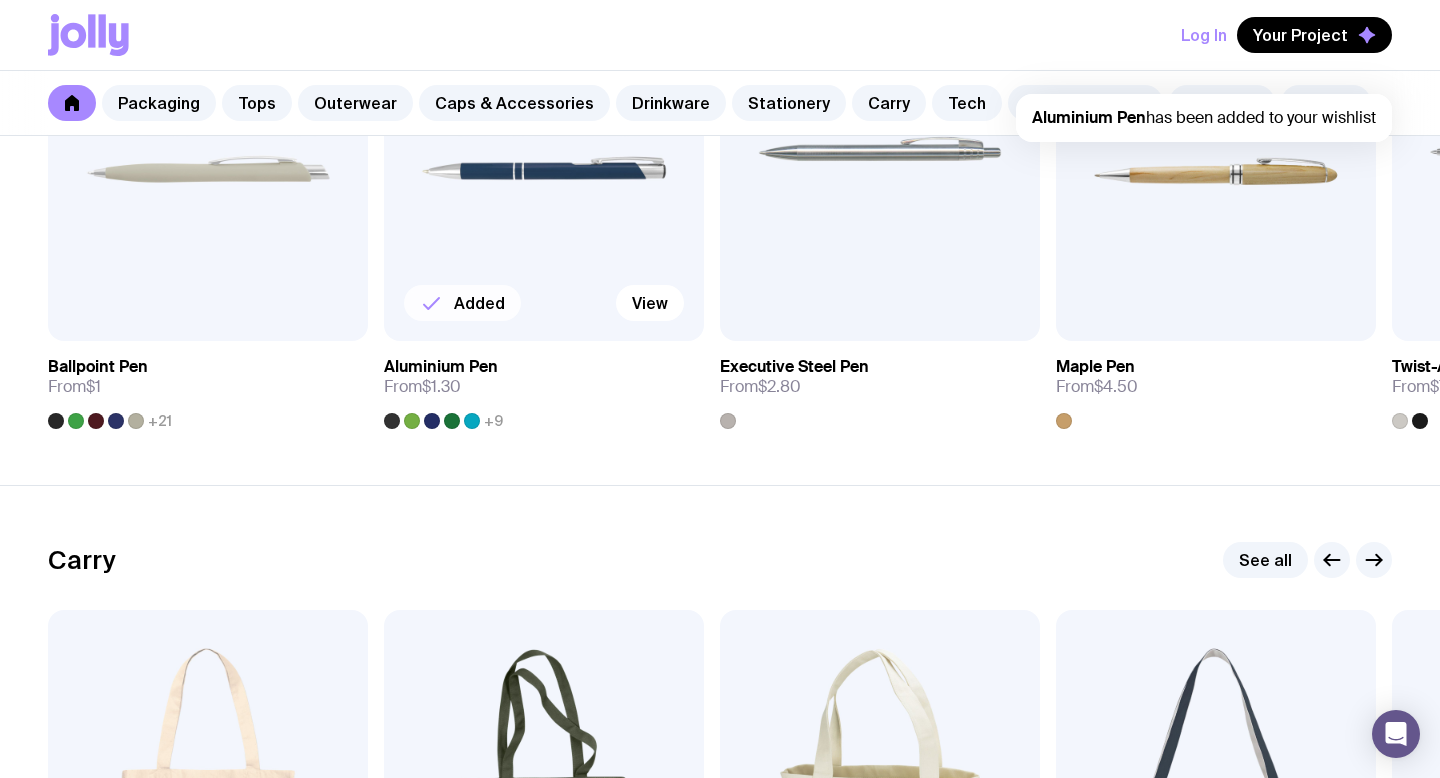 scroll, scrollTop: 4043, scrollLeft: 0, axis: vertical 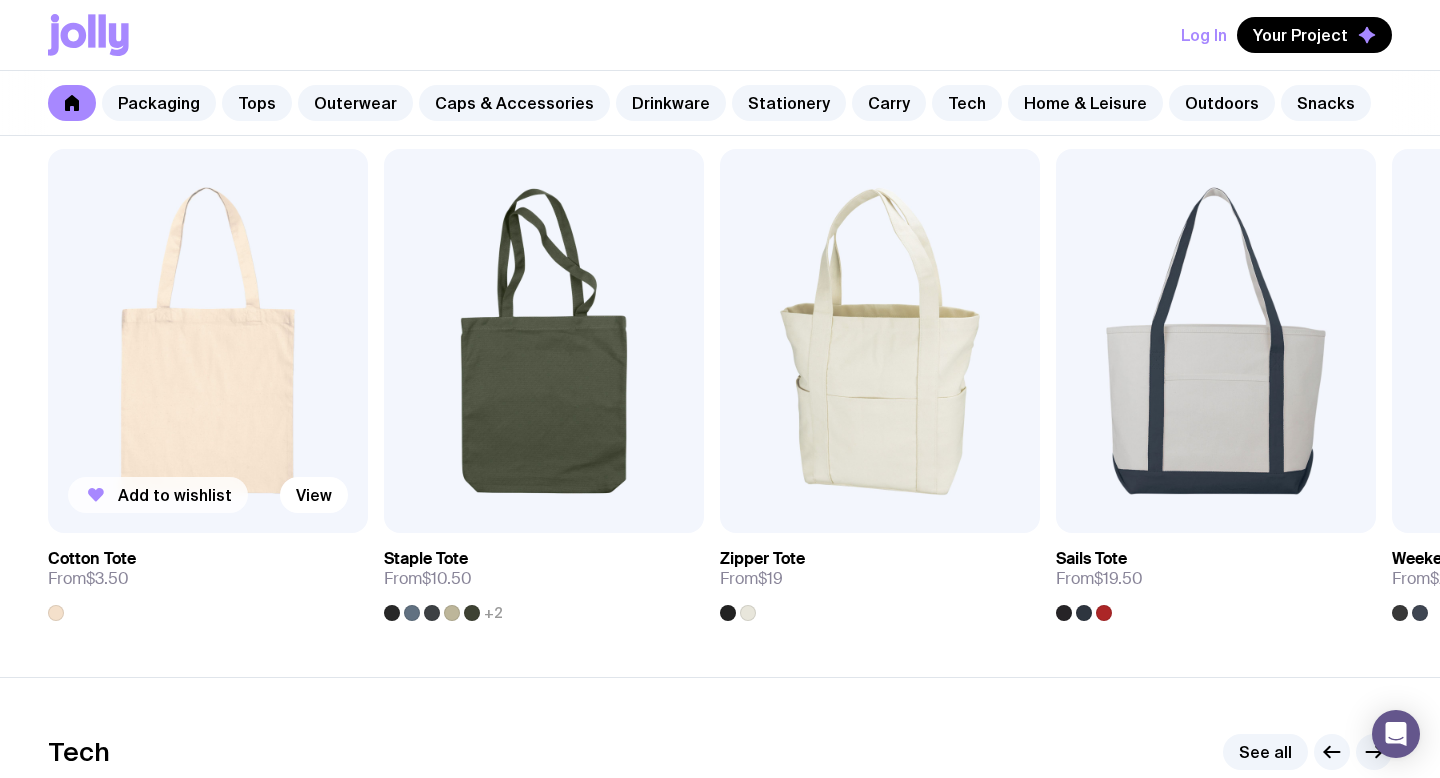 click on "Add to wishlist" 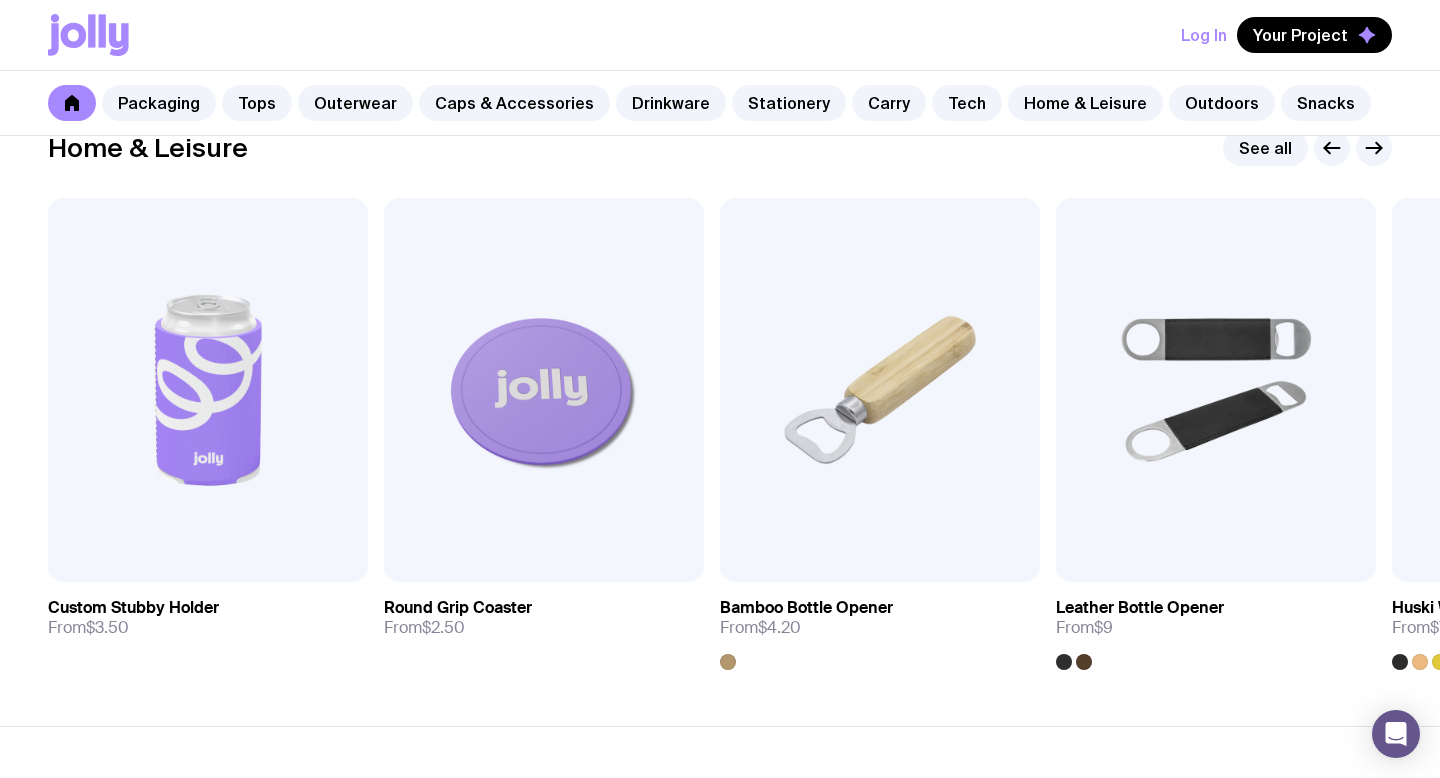 scroll, scrollTop: 5560, scrollLeft: 0, axis: vertical 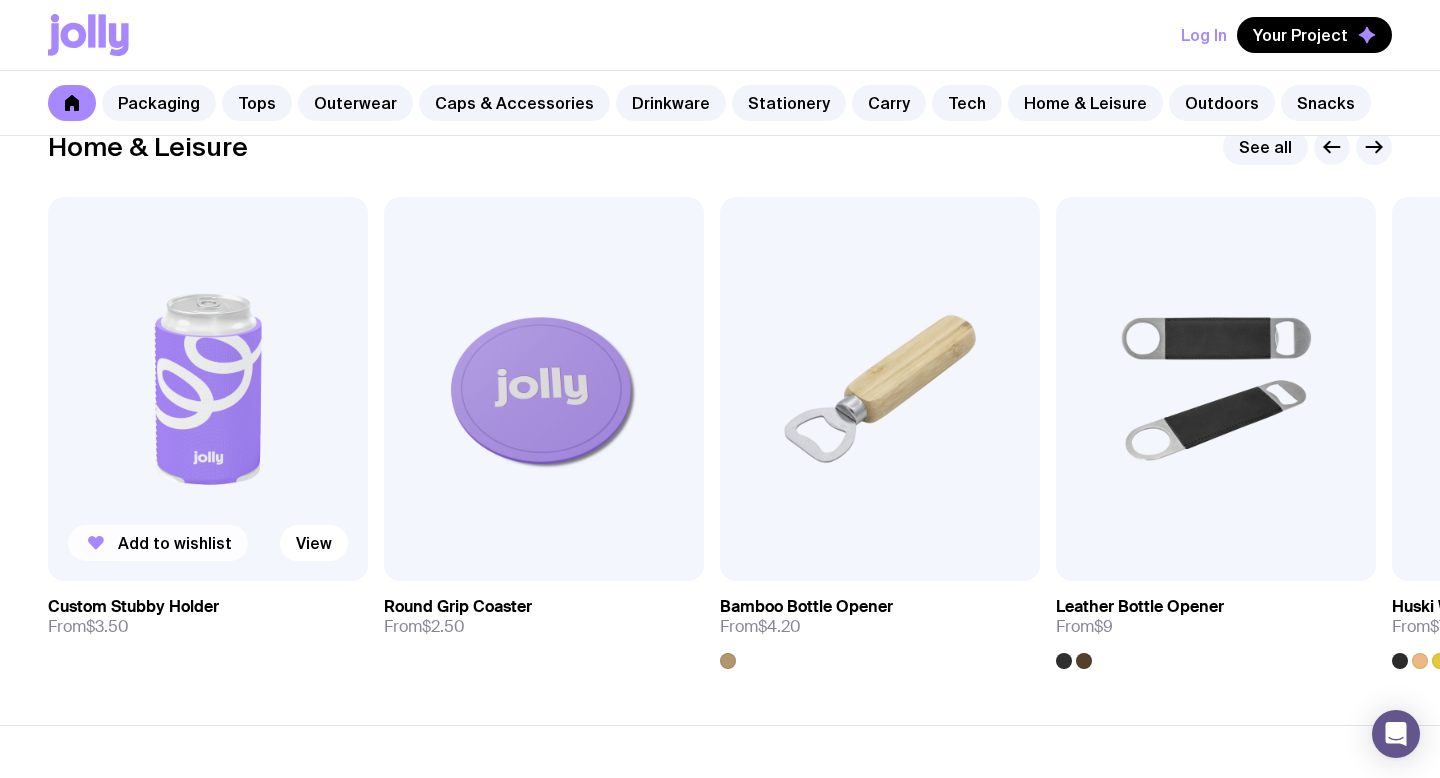 click on "Add to wishlist" 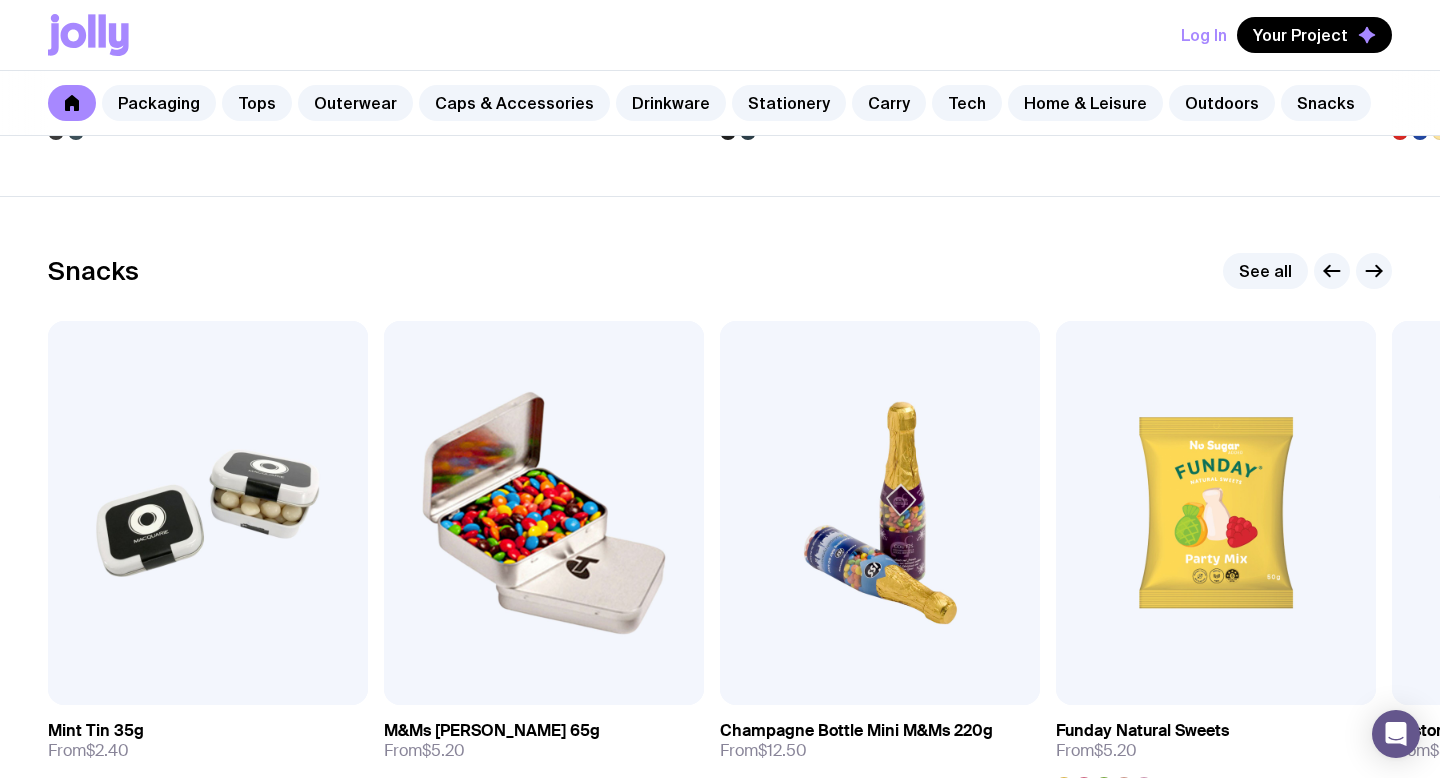 scroll, scrollTop: 6886, scrollLeft: 0, axis: vertical 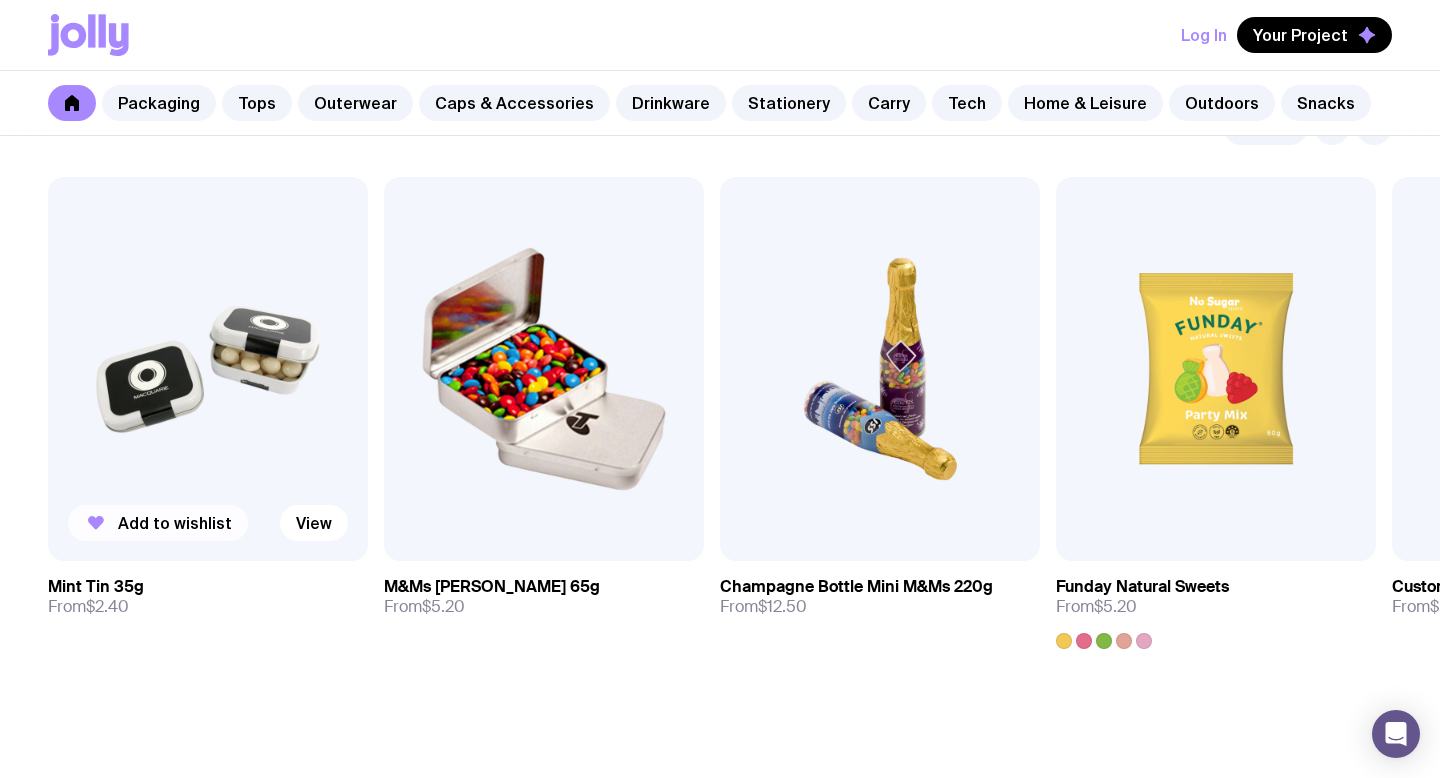 click on "Add to wishlist" 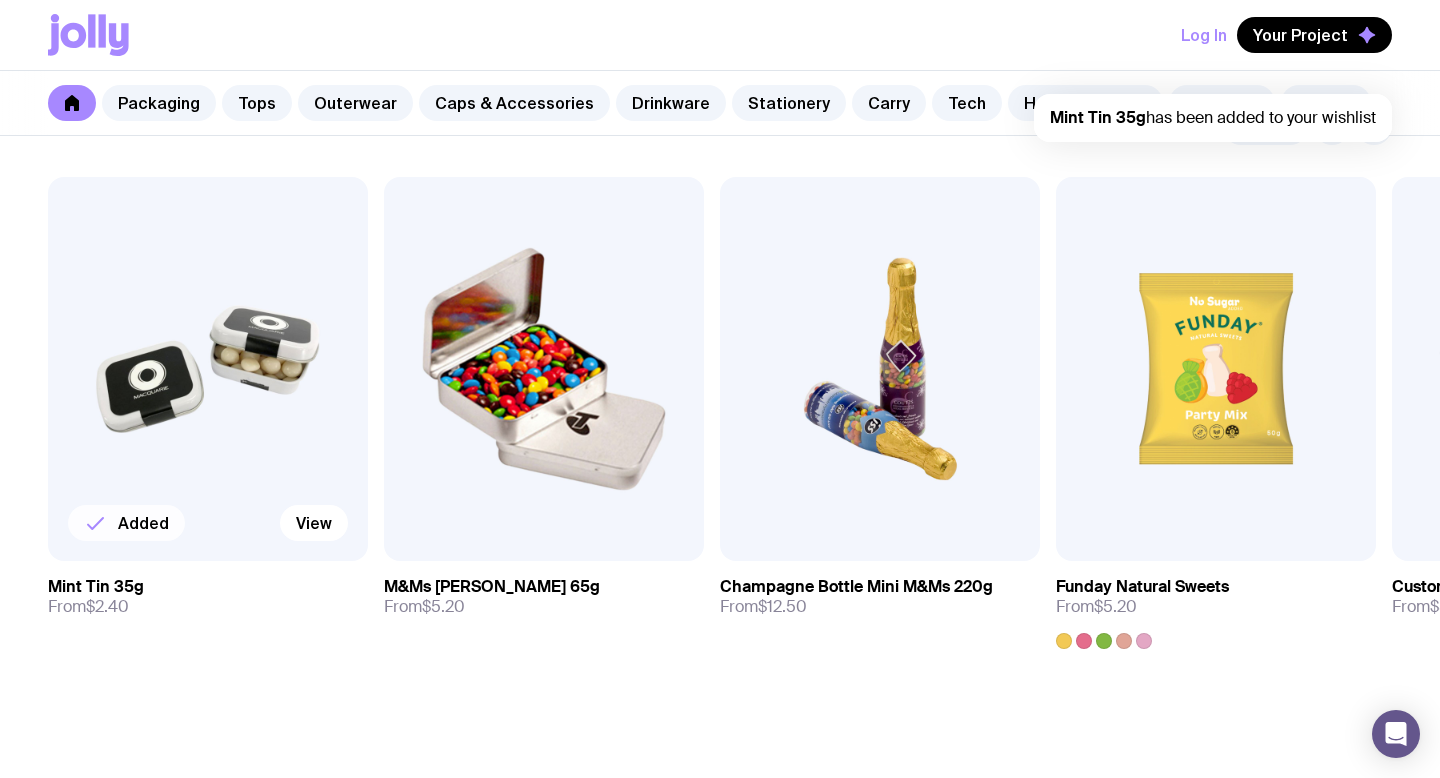 scroll, scrollTop: 7033, scrollLeft: 0, axis: vertical 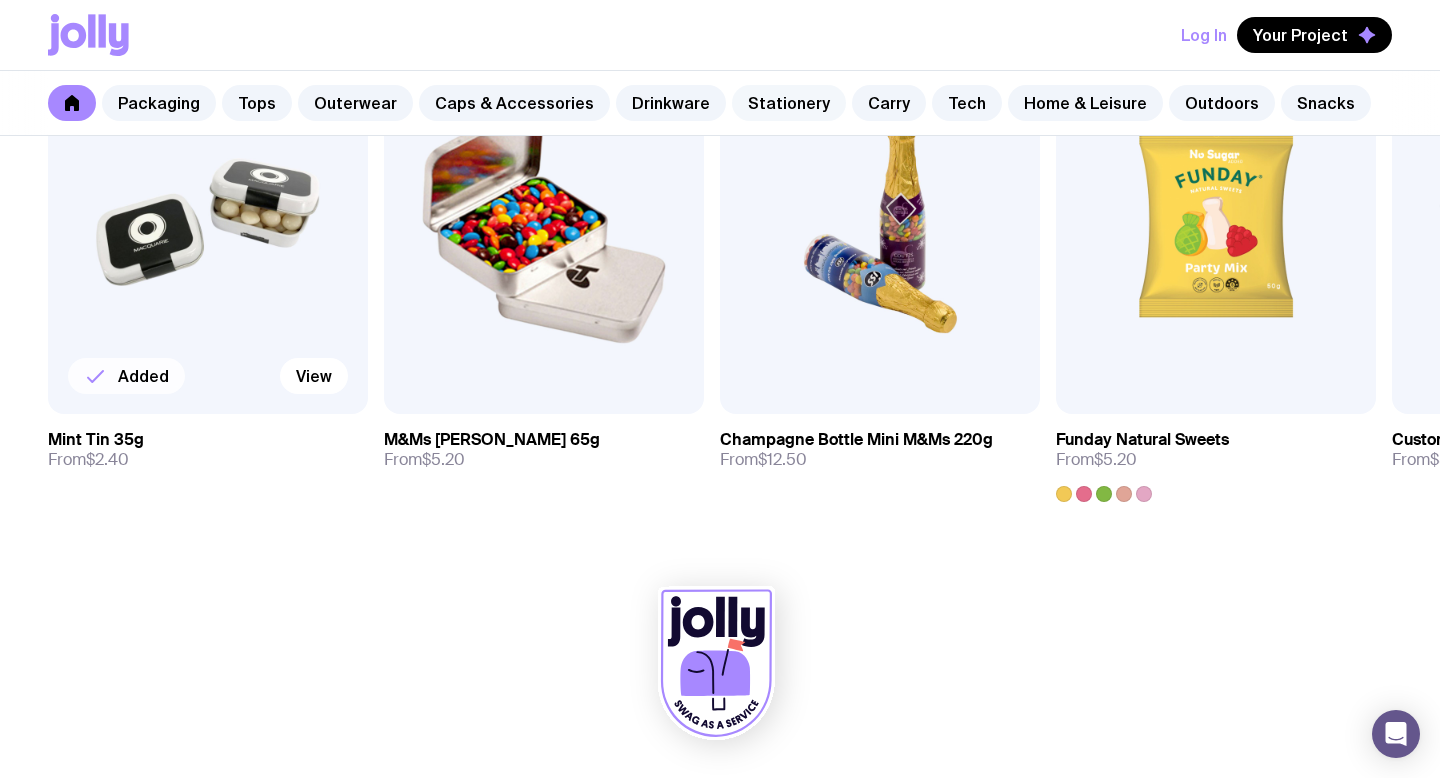 click on "Stationery" 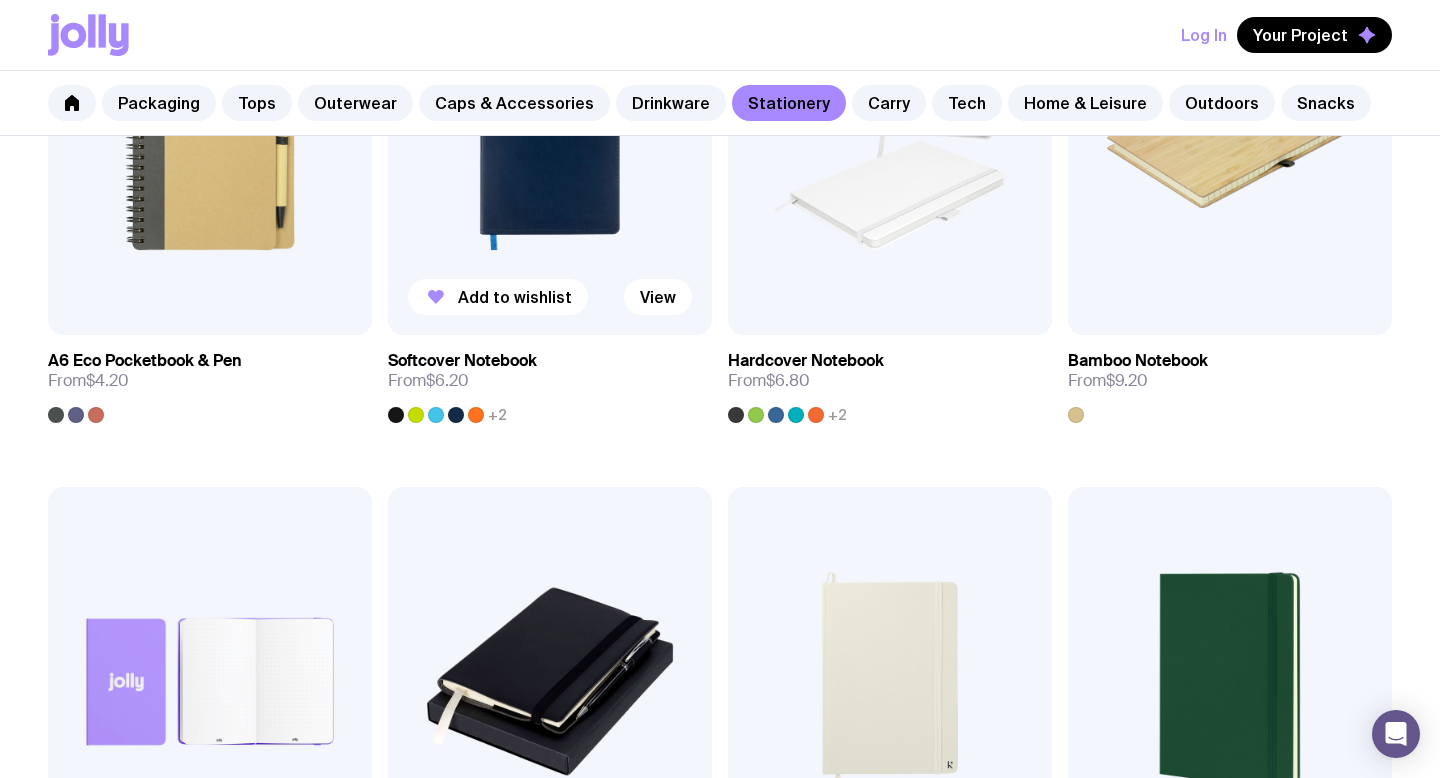 scroll, scrollTop: 1634, scrollLeft: 0, axis: vertical 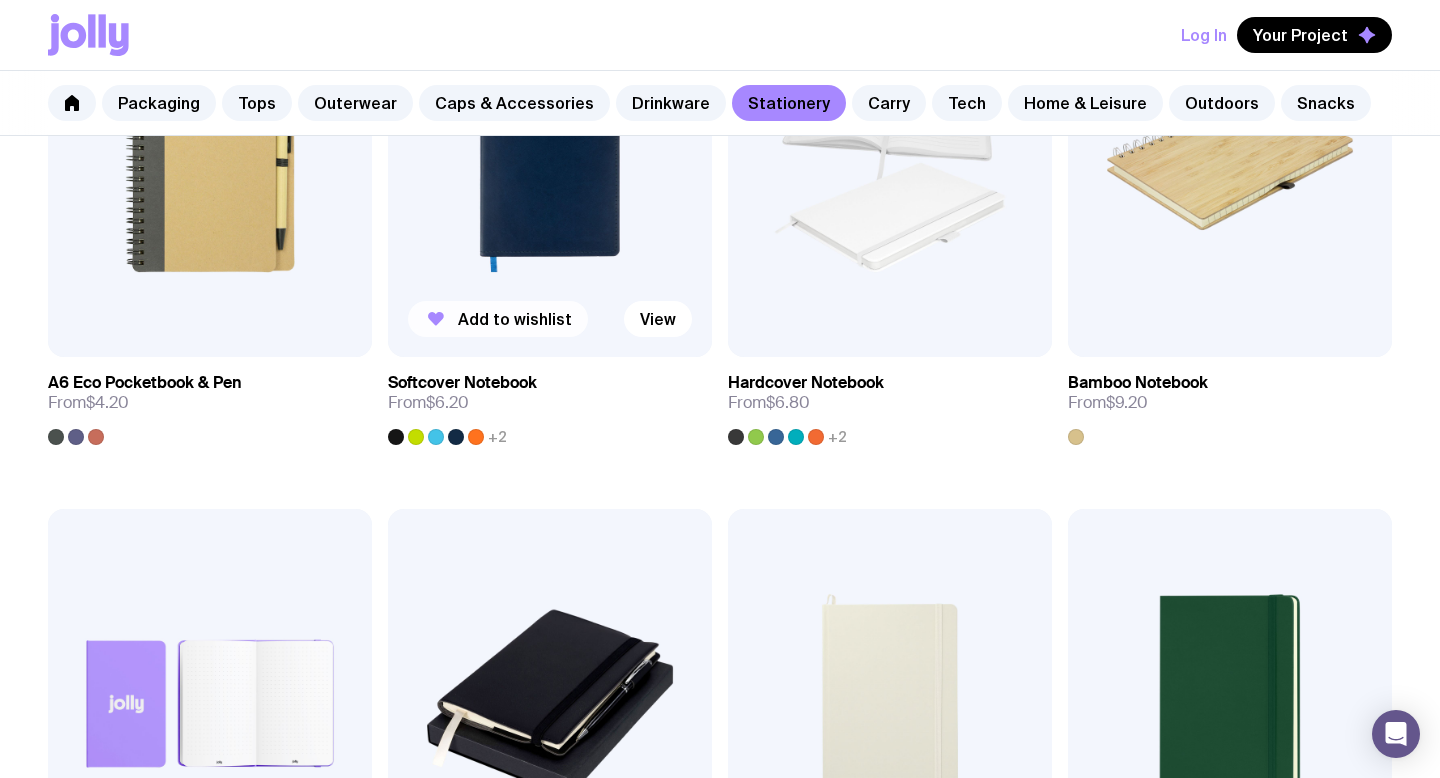 click on "Add to wishlist" at bounding box center [498, 319] 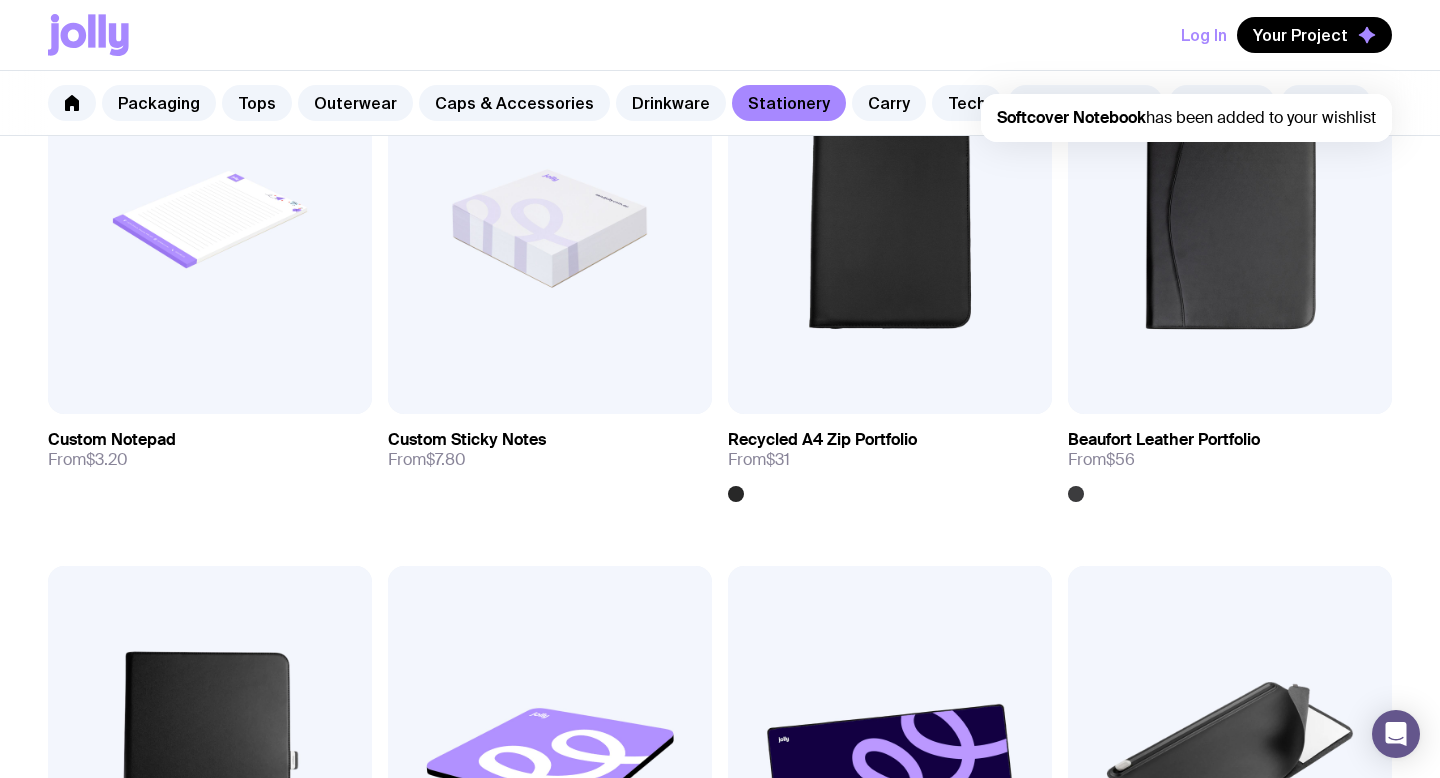 scroll, scrollTop: 2669, scrollLeft: 0, axis: vertical 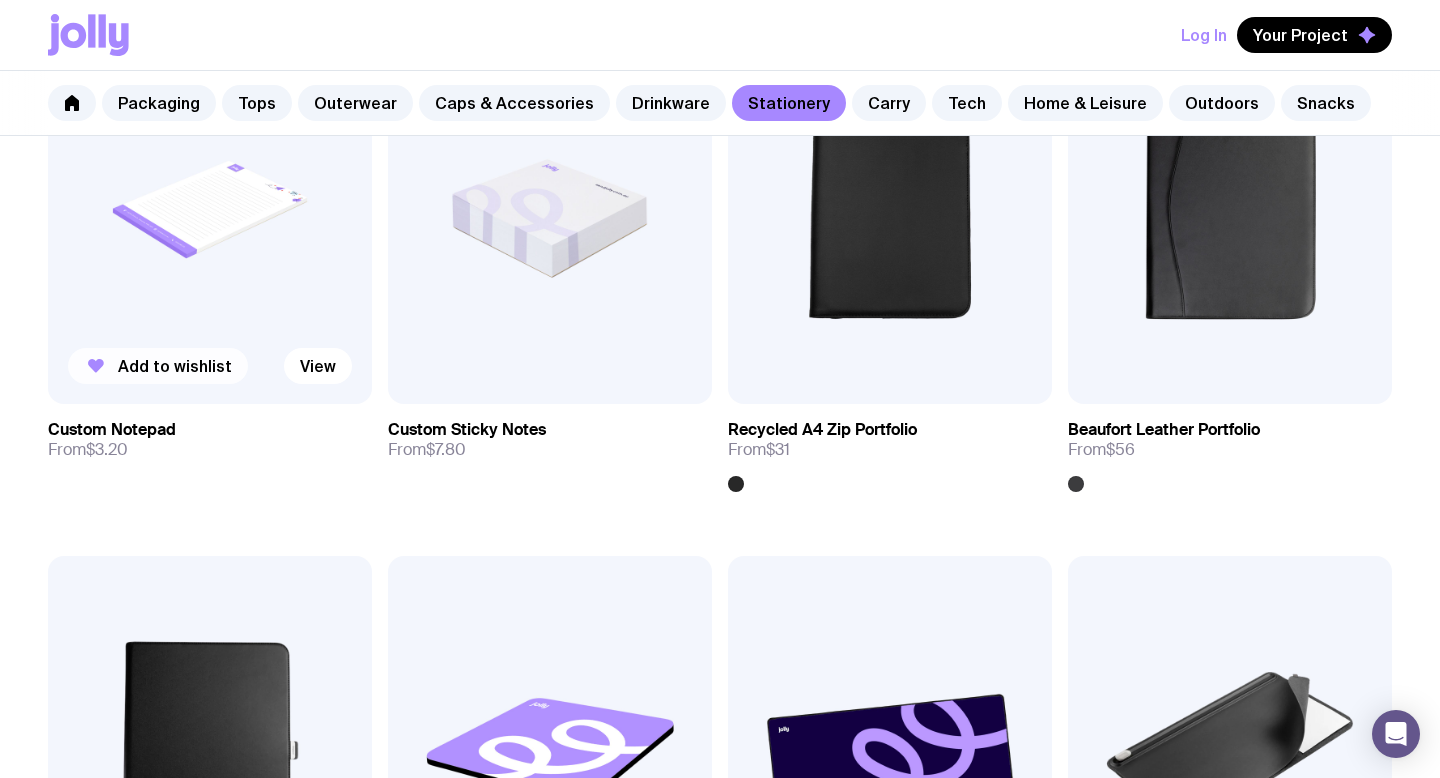 click on "Add to wishlist" at bounding box center (158, 366) 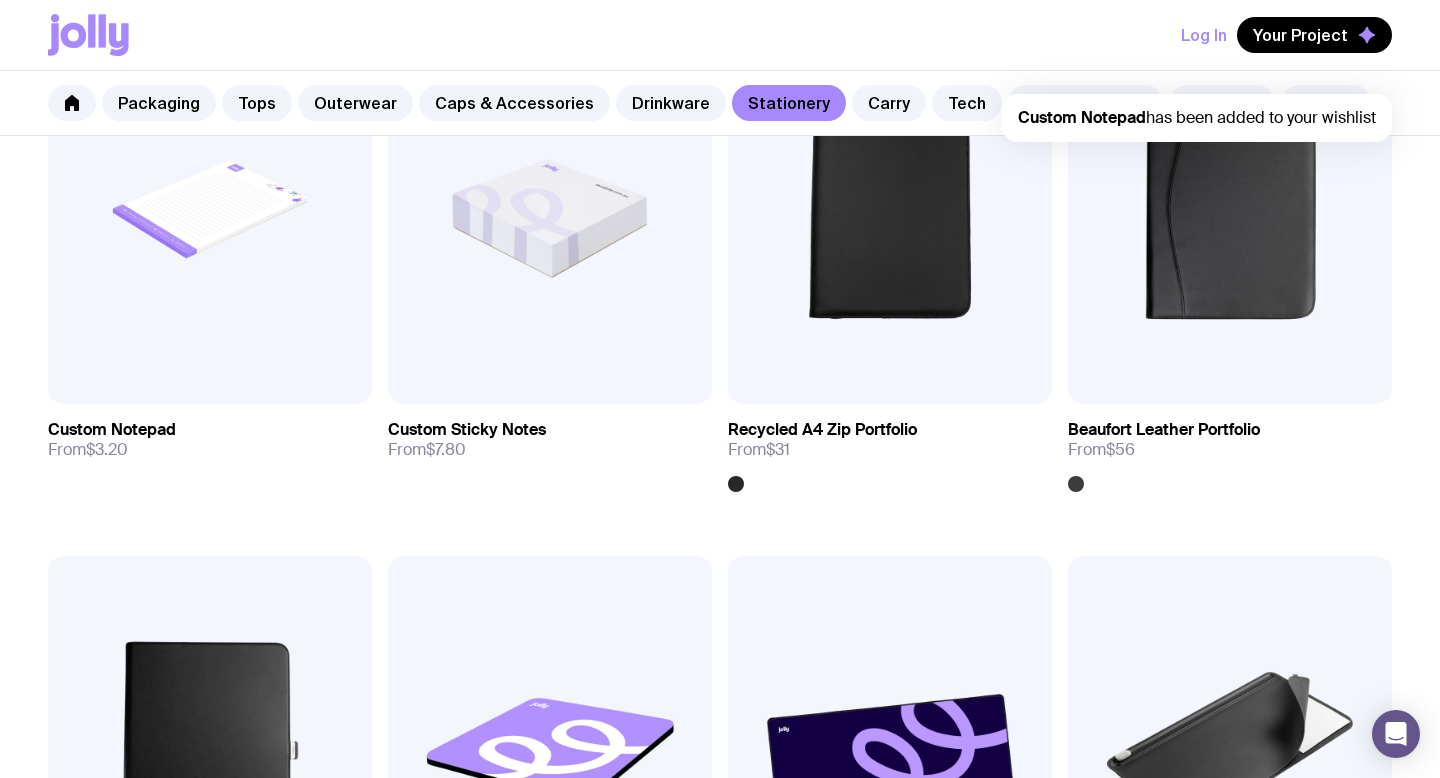 scroll, scrollTop: 3181, scrollLeft: 0, axis: vertical 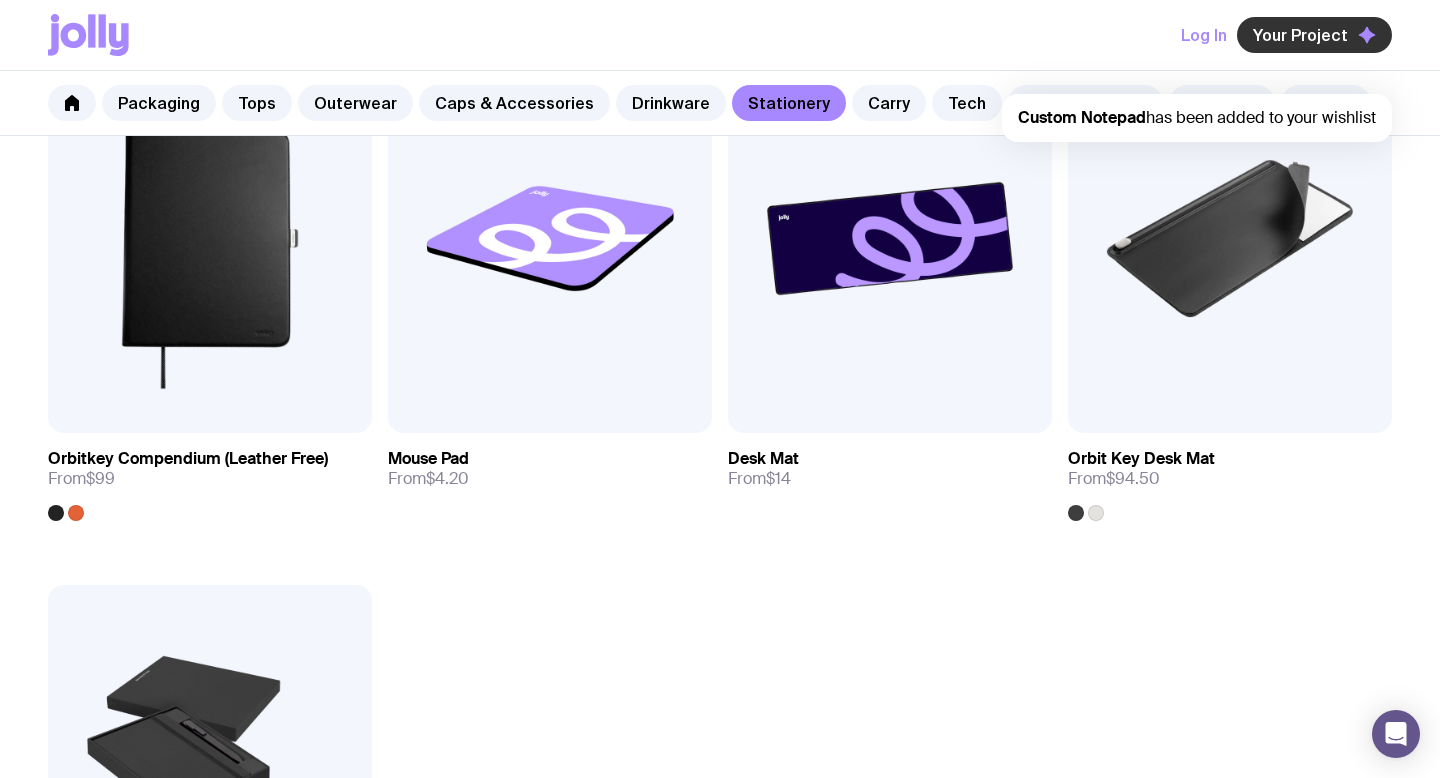 click on "Your Project" at bounding box center (1314, 35) 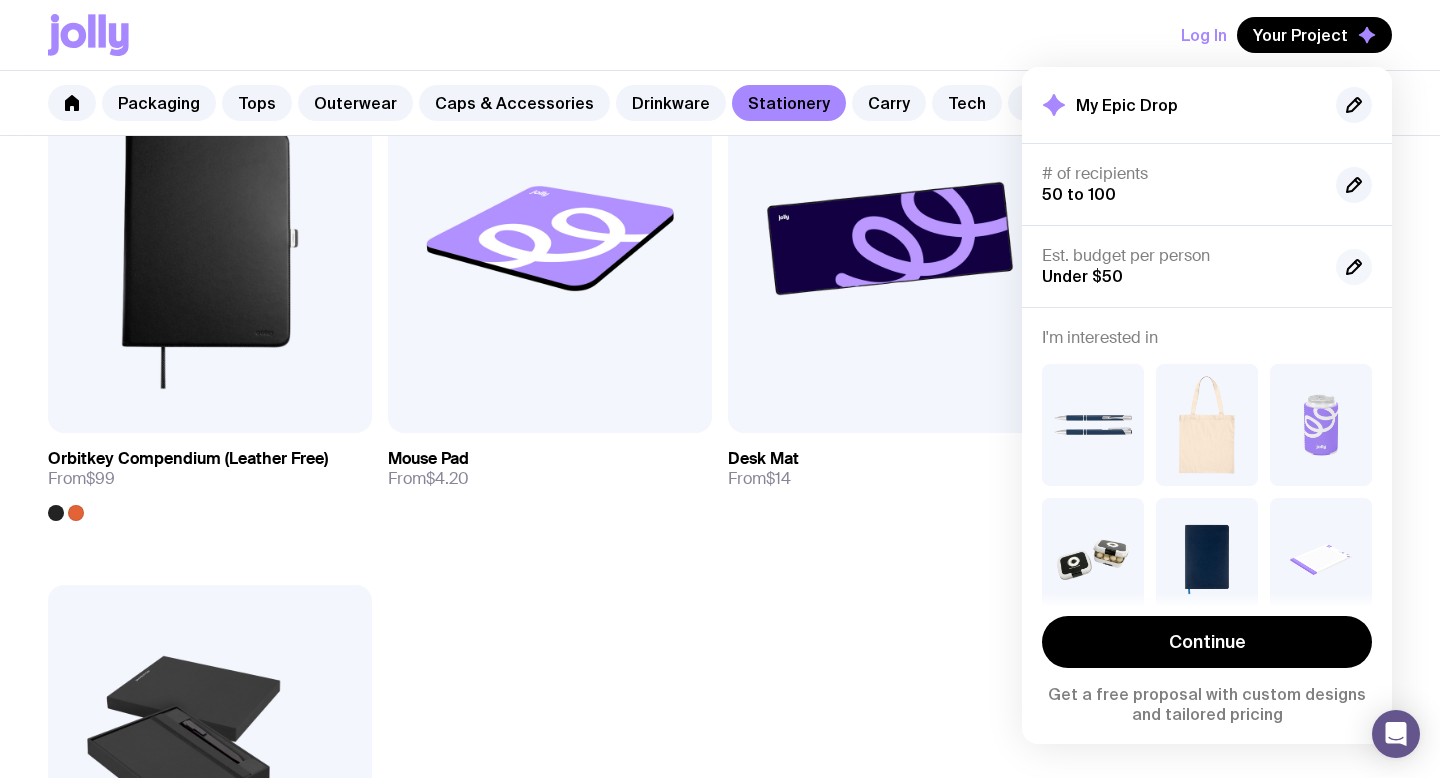click 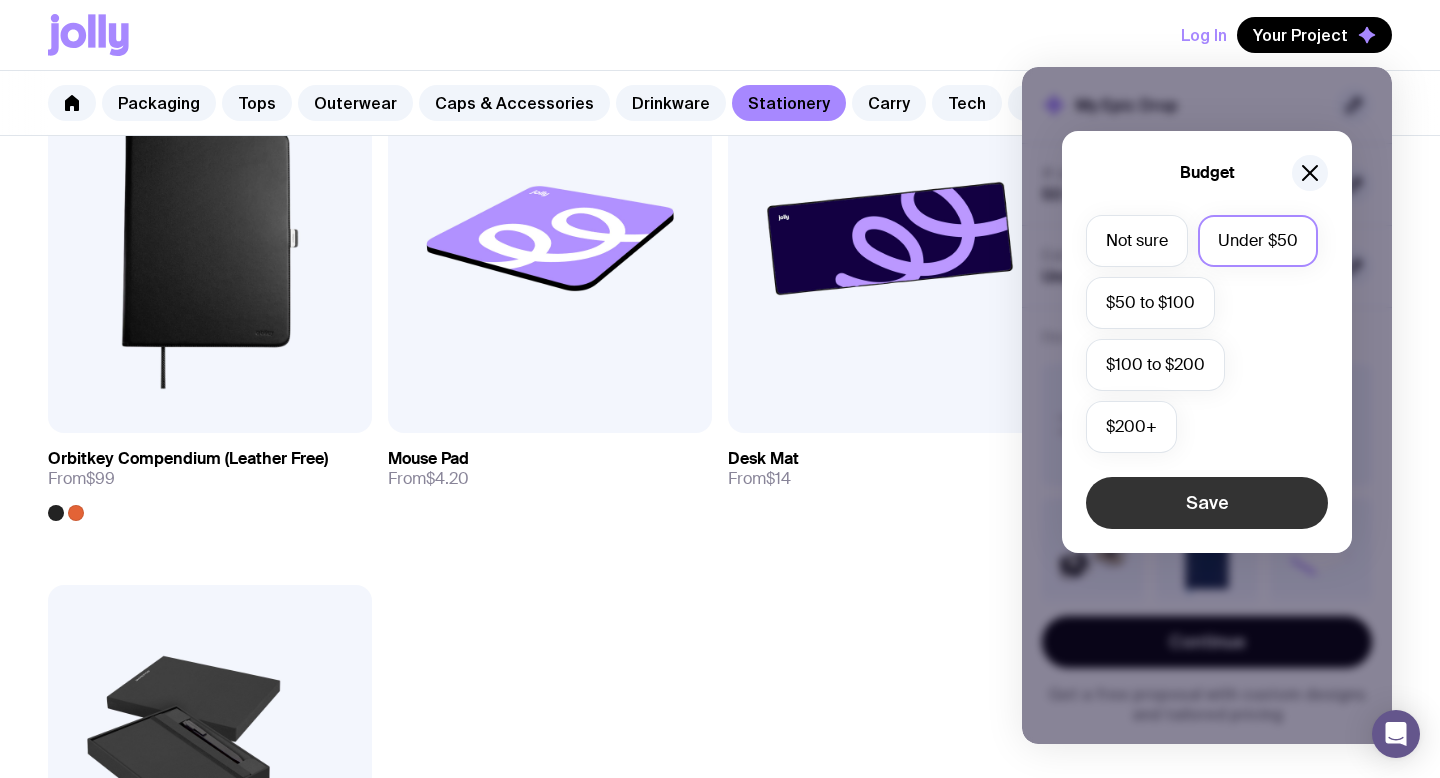 click on "Save" 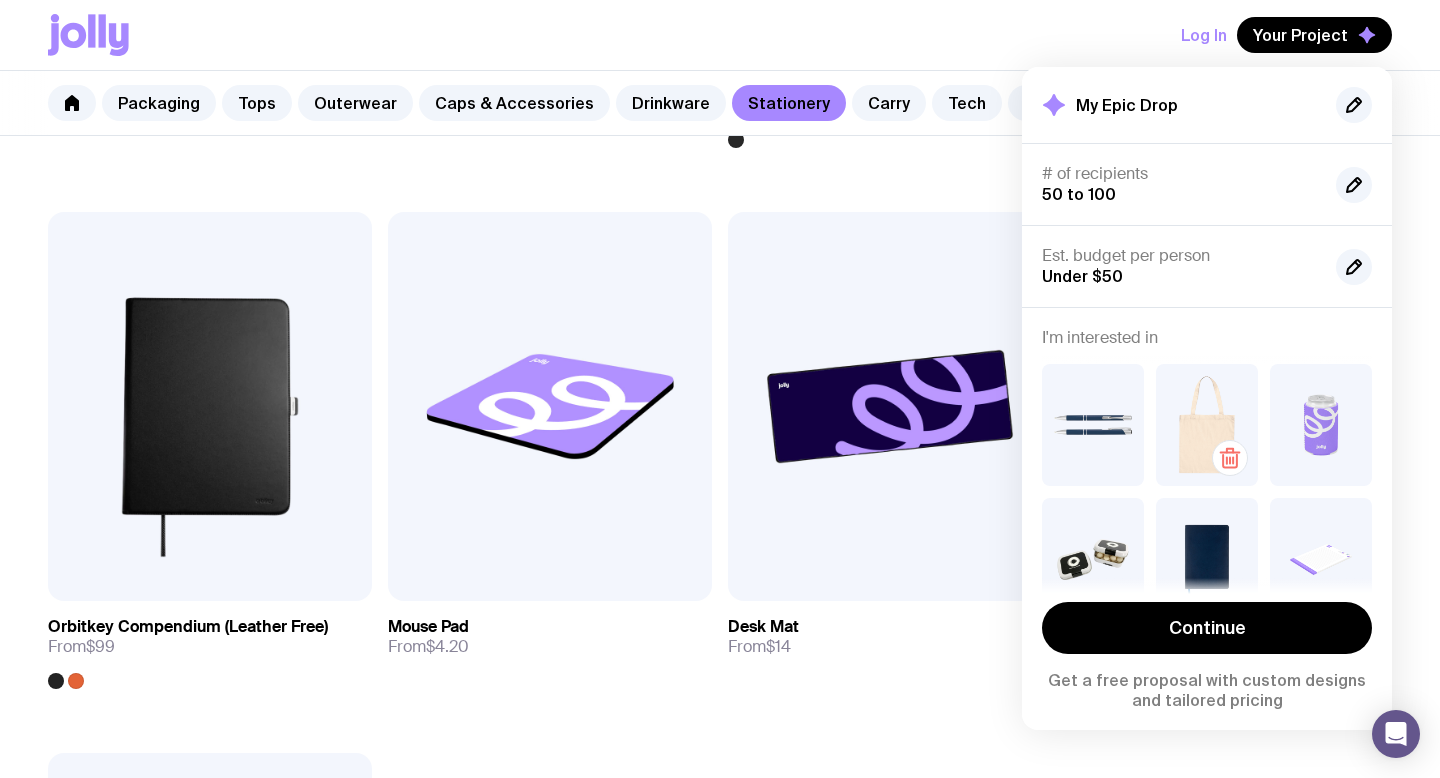 scroll, scrollTop: 3012, scrollLeft: 0, axis: vertical 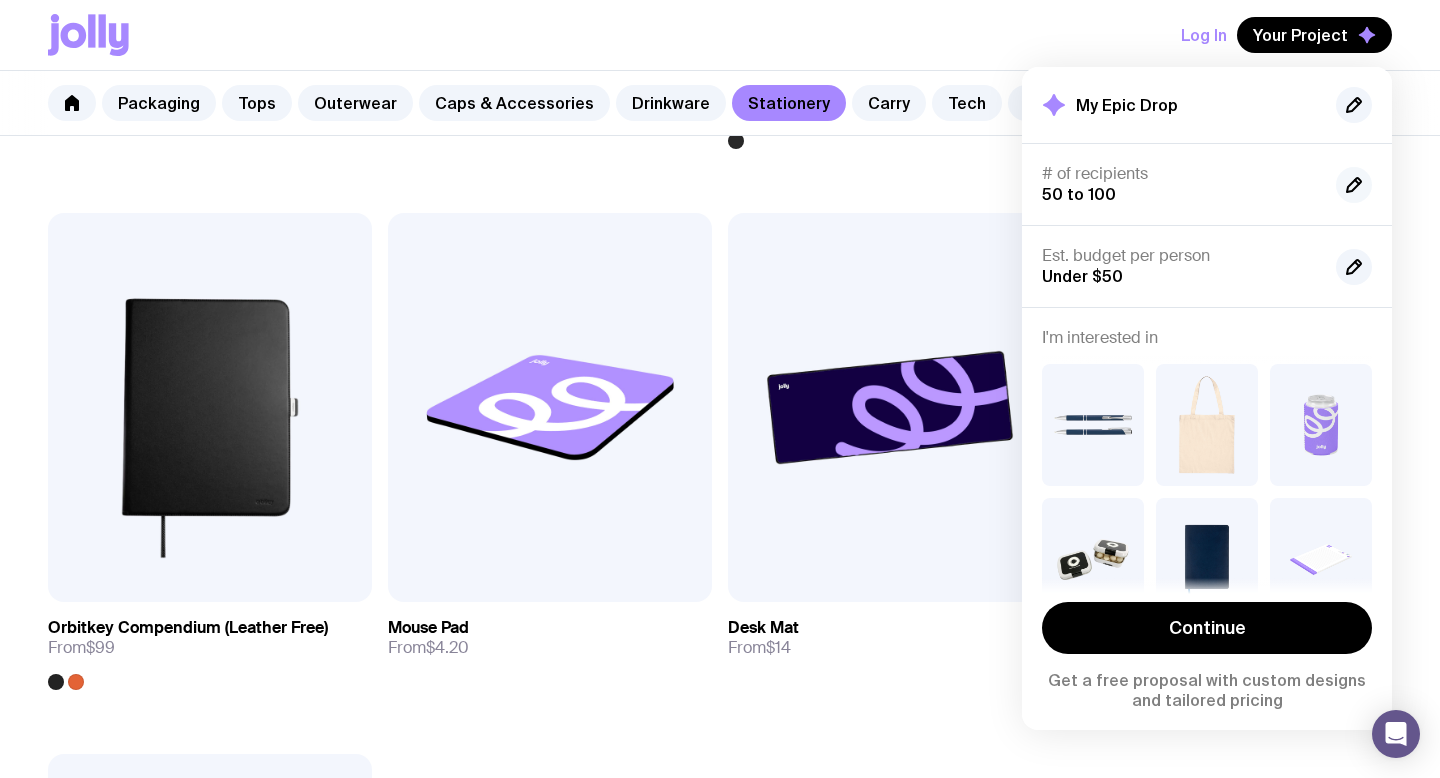 click 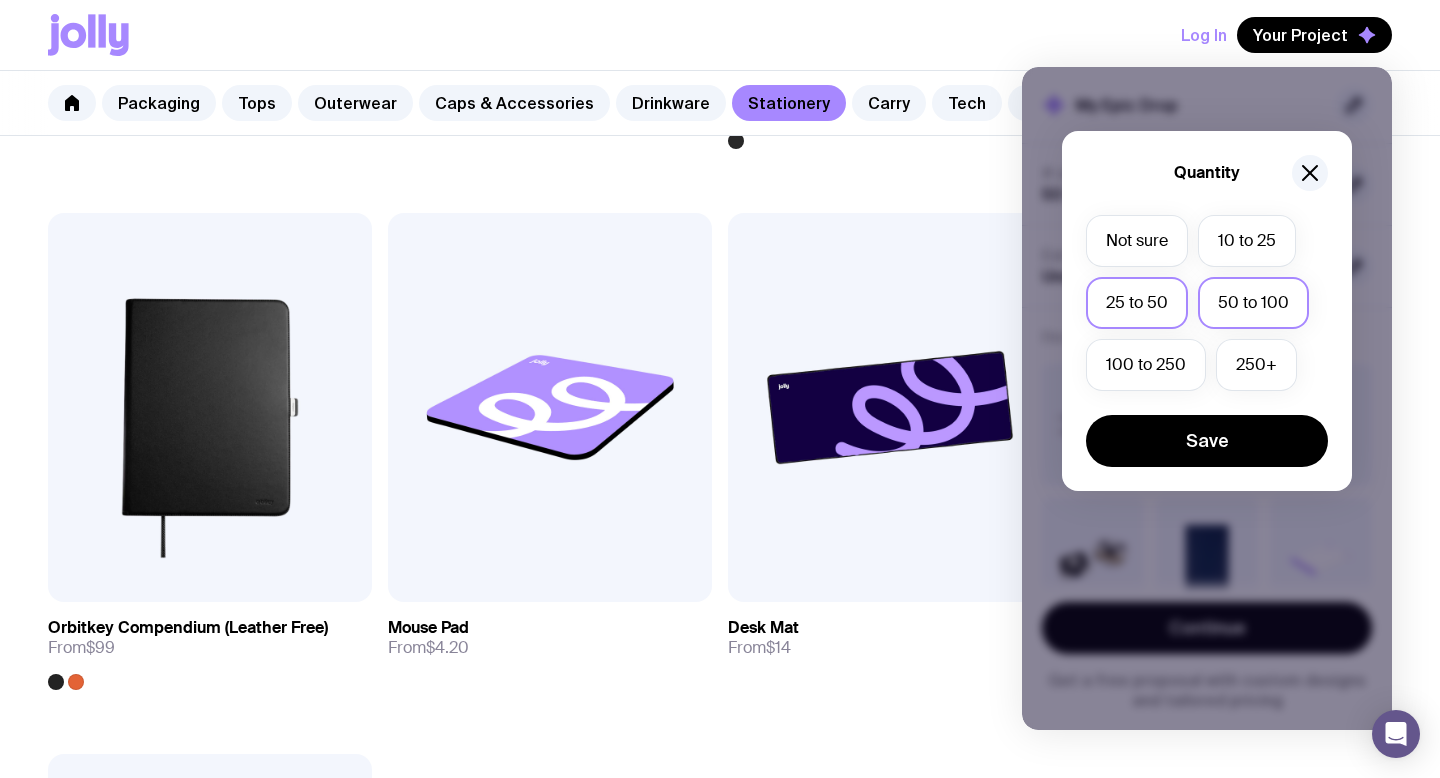 click on "25 to 50" 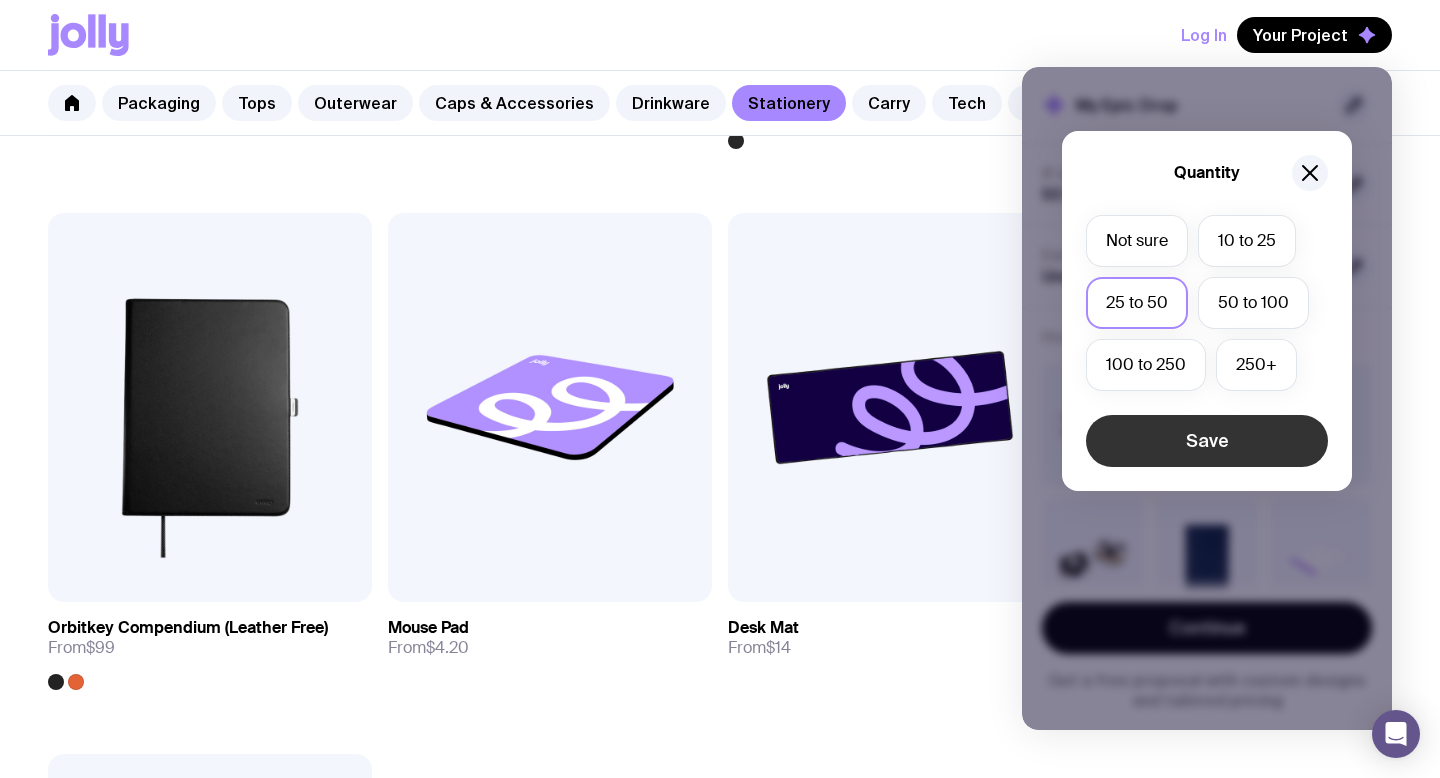 click on "Save" 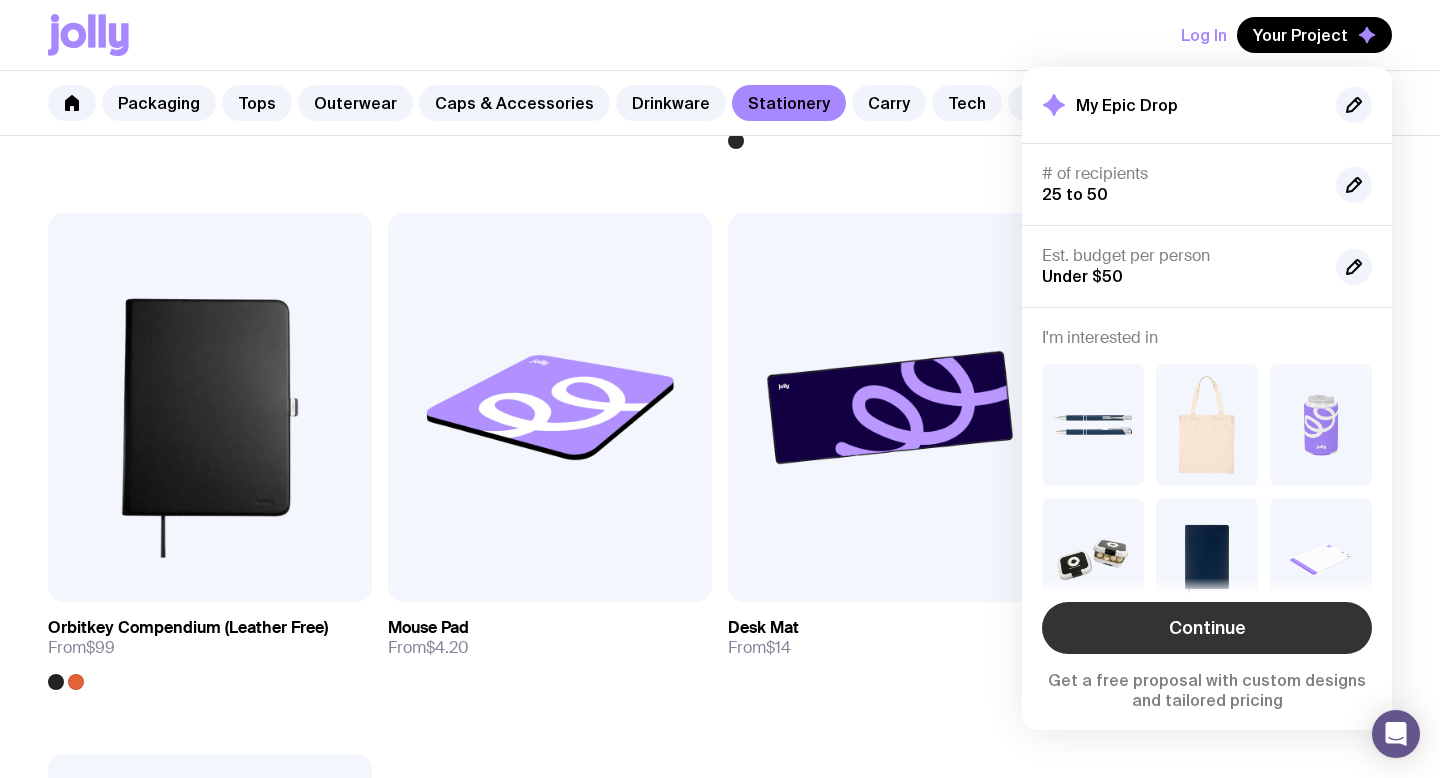 click on "Continue" at bounding box center [1207, 628] 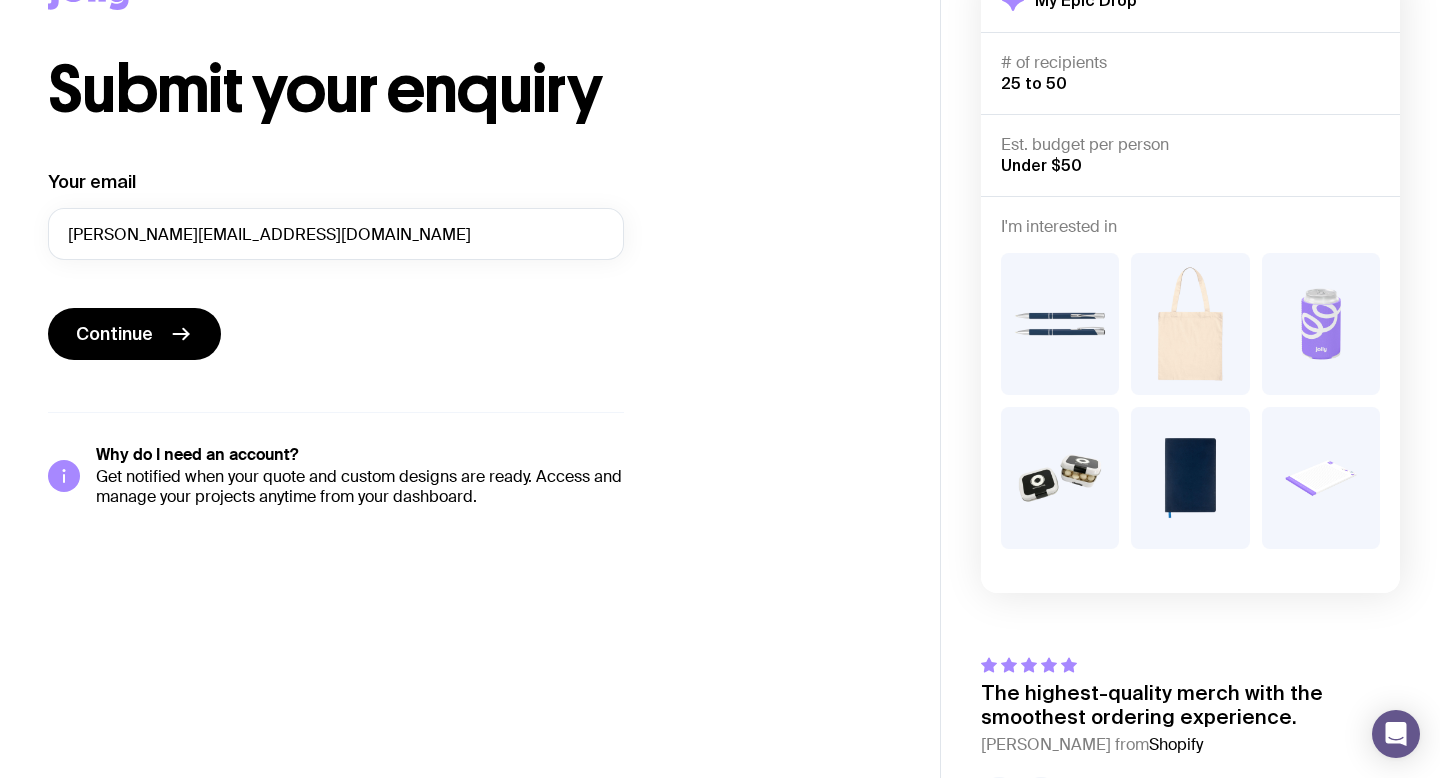 scroll, scrollTop: 0, scrollLeft: 0, axis: both 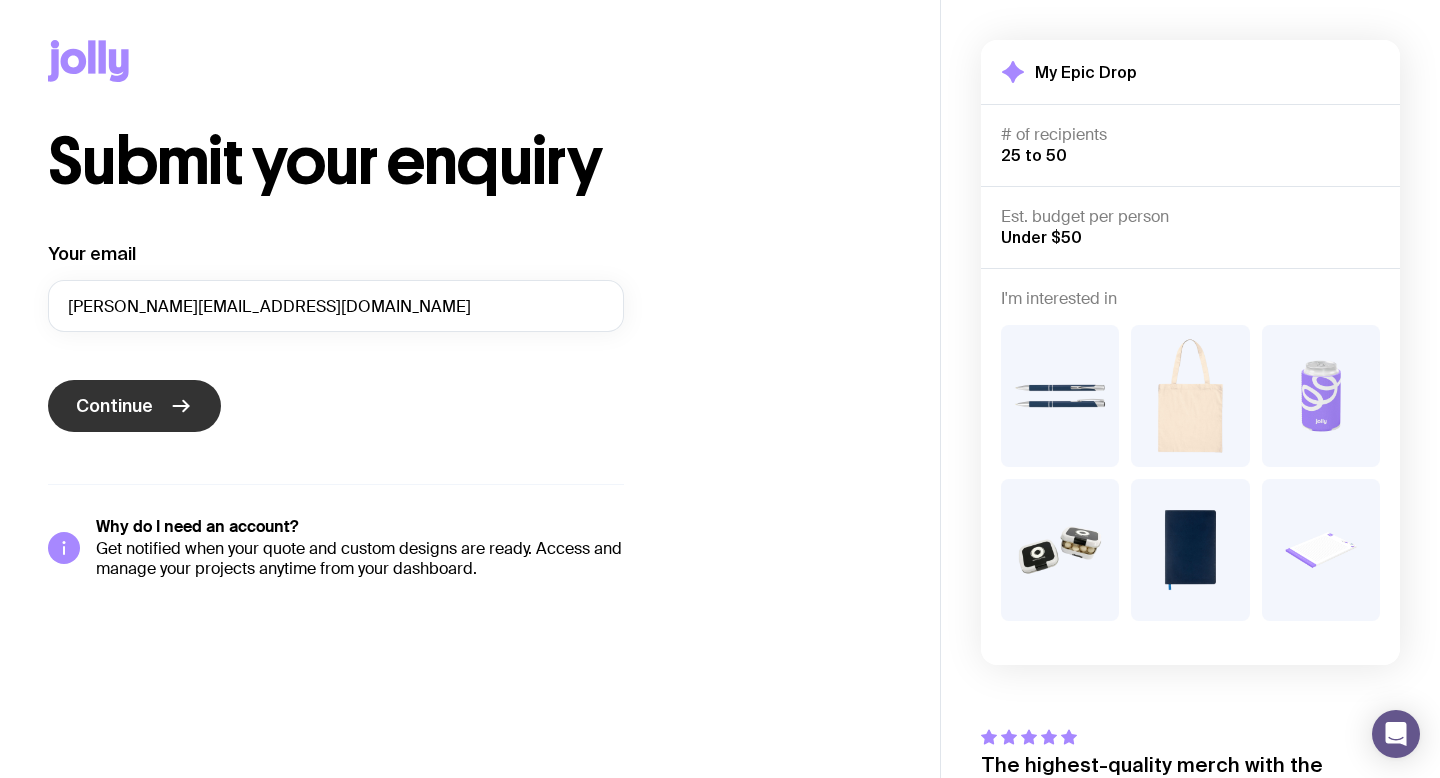 click 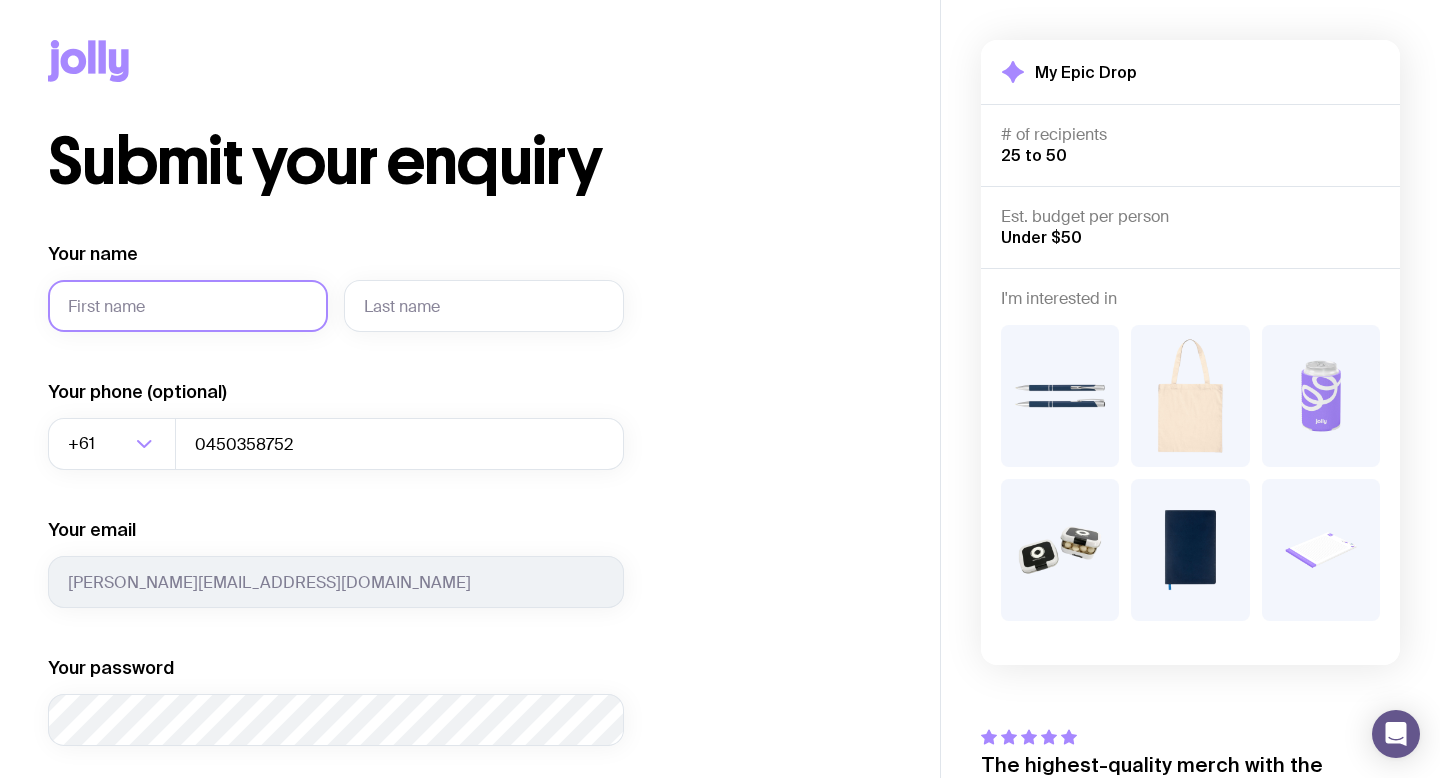 type on "h" 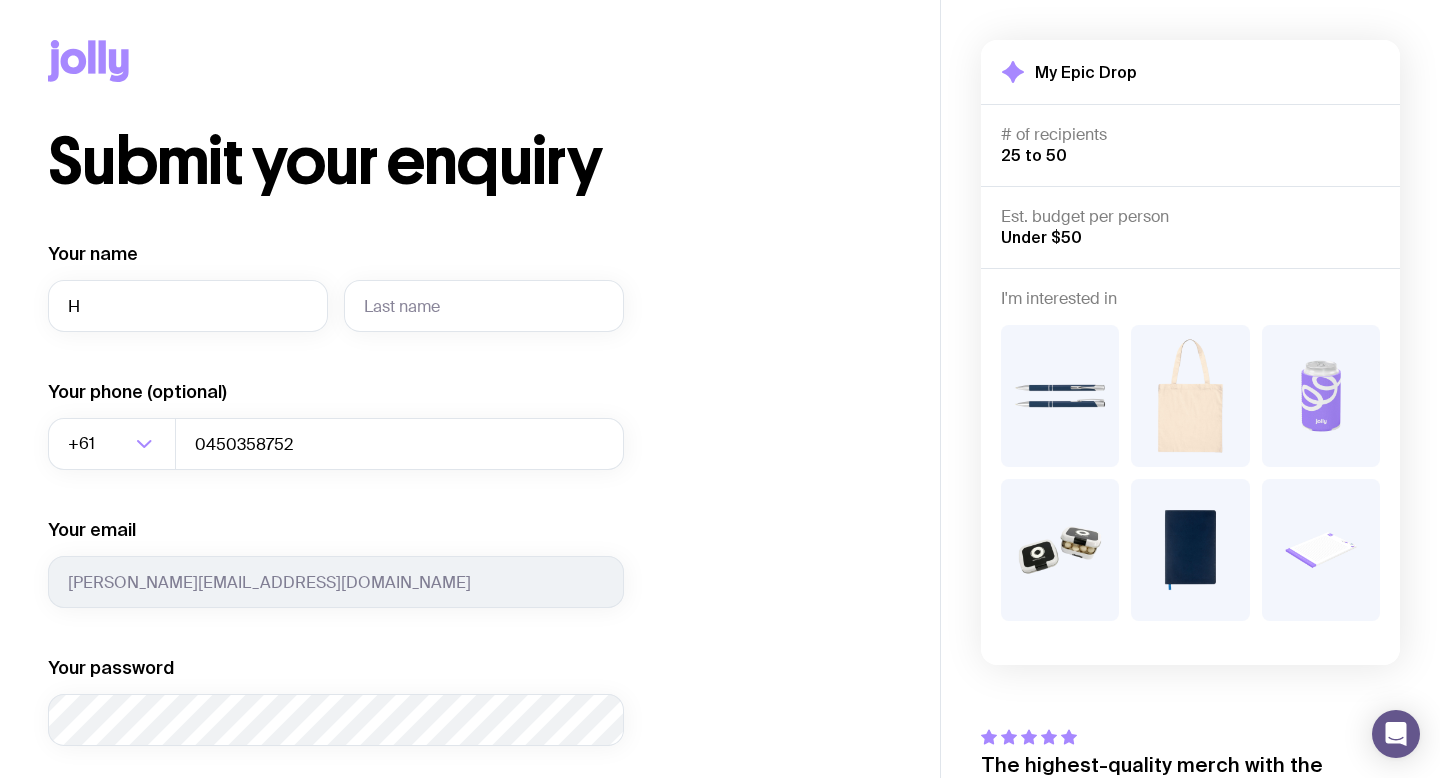 type on "[PERSON_NAME]" 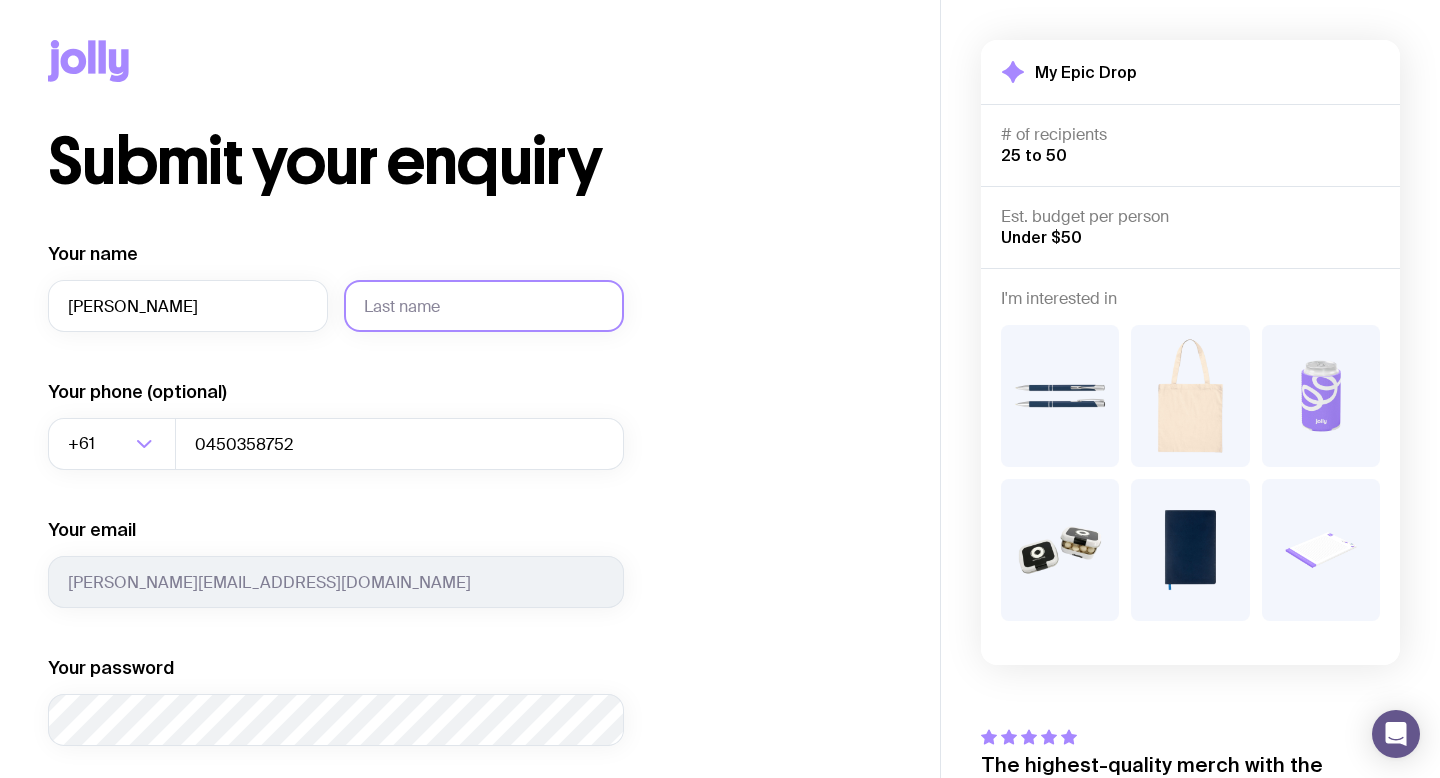 type on "[PERSON_NAME]" 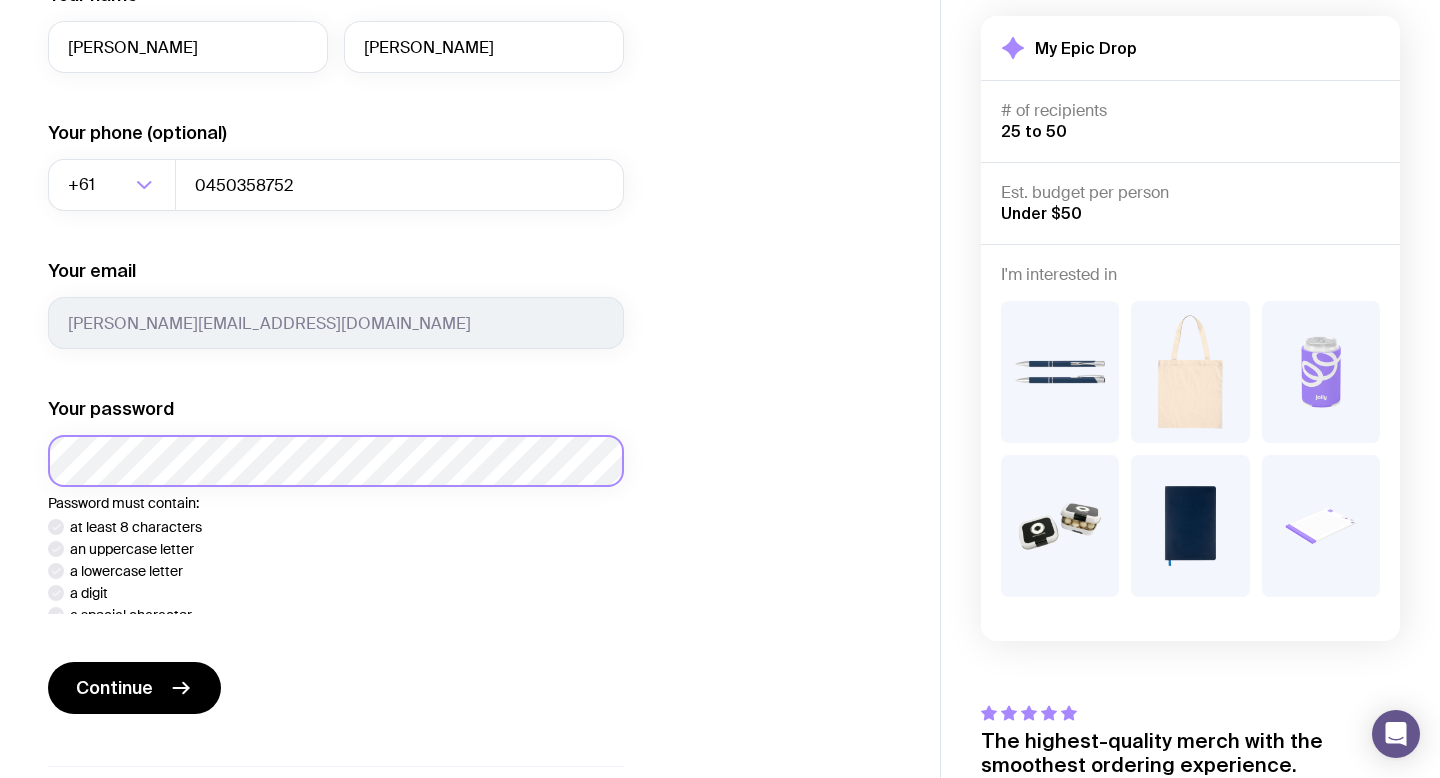 scroll, scrollTop: 260, scrollLeft: 0, axis: vertical 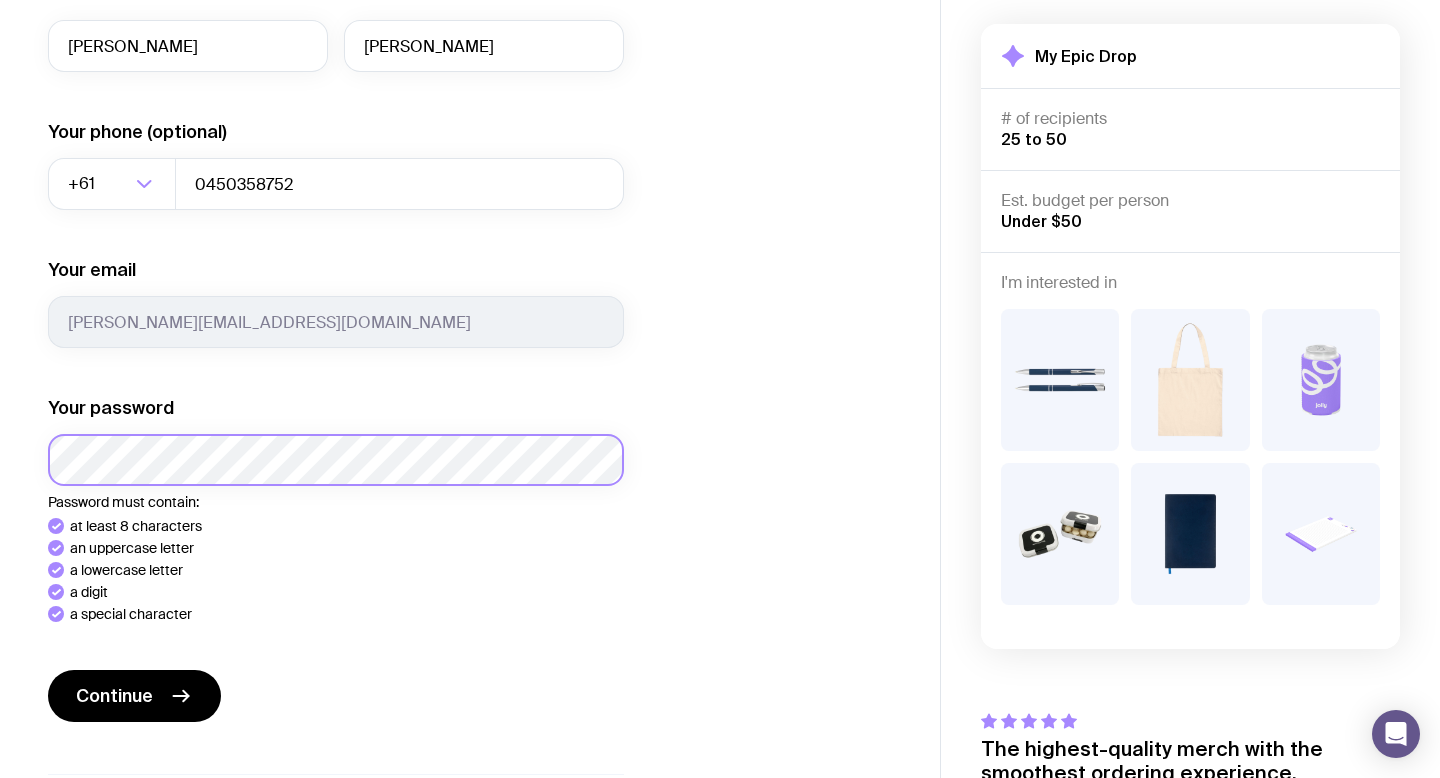 click on "Continue" at bounding box center (134, 696) 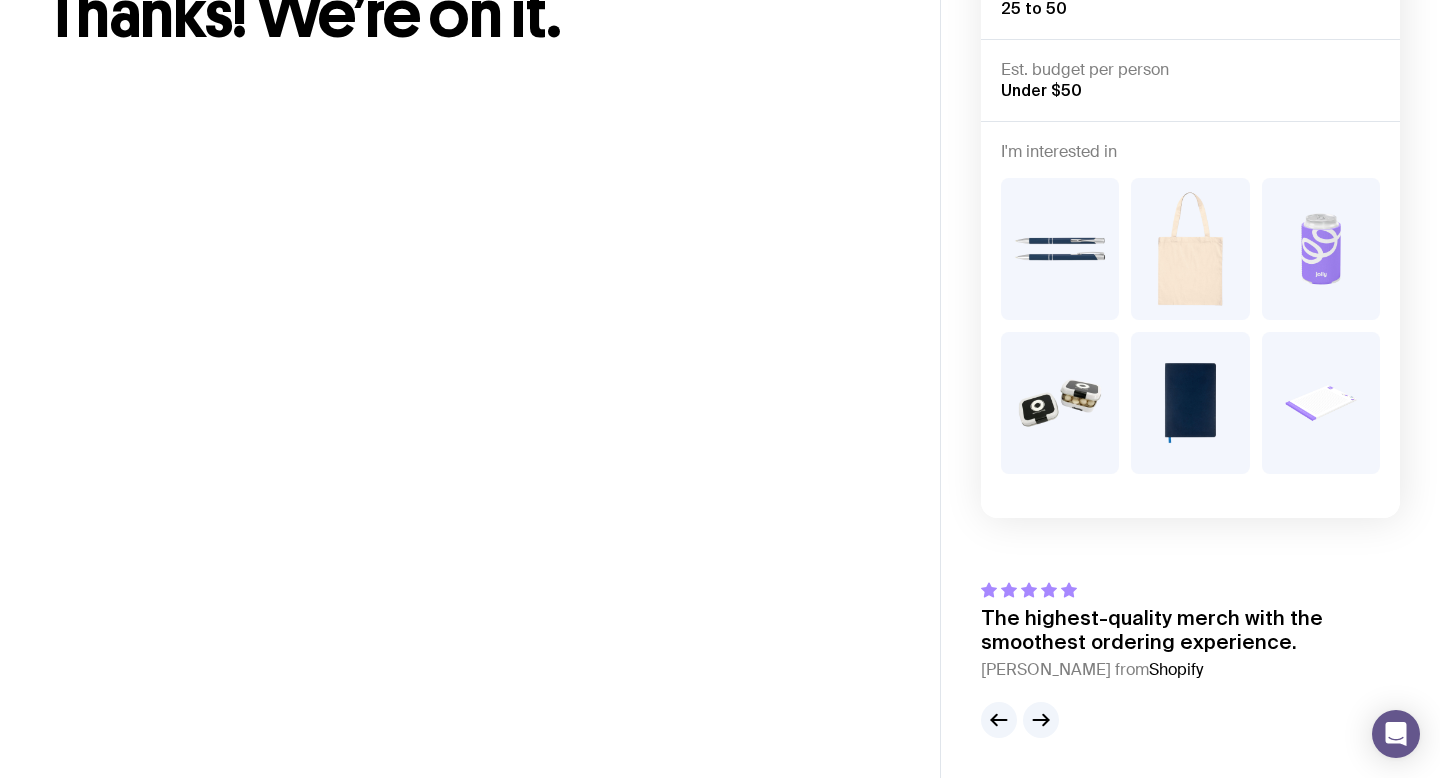scroll, scrollTop: 146, scrollLeft: 0, axis: vertical 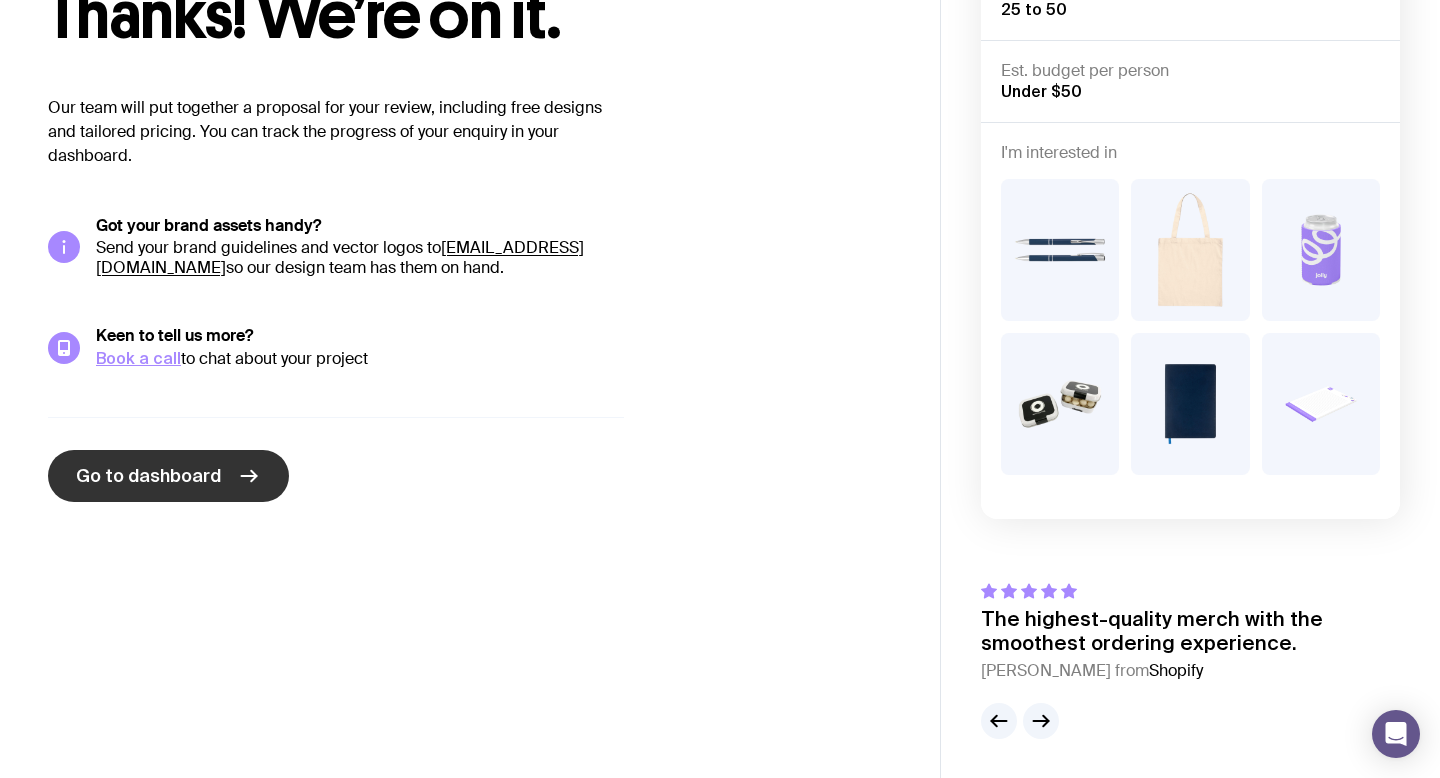click on "Go to dashboard" 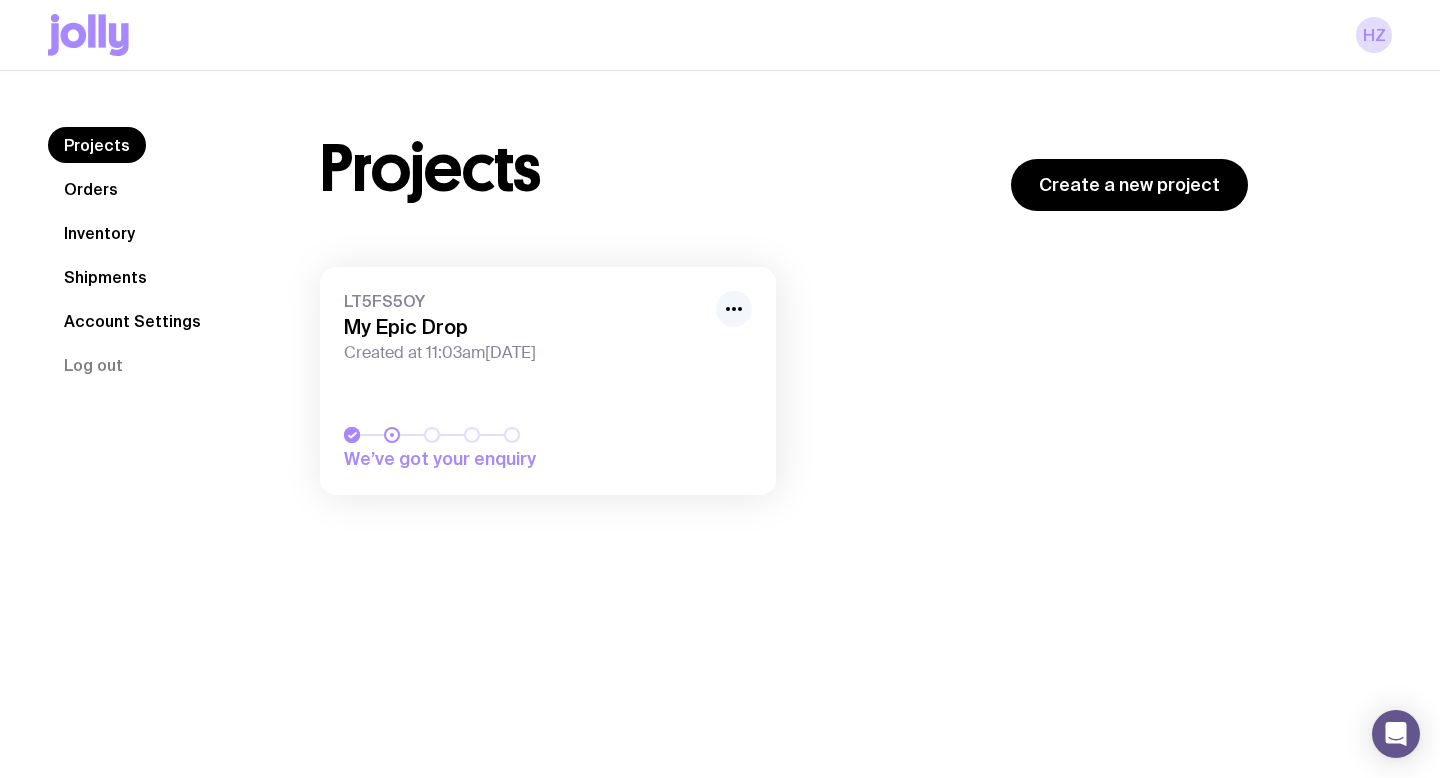 click 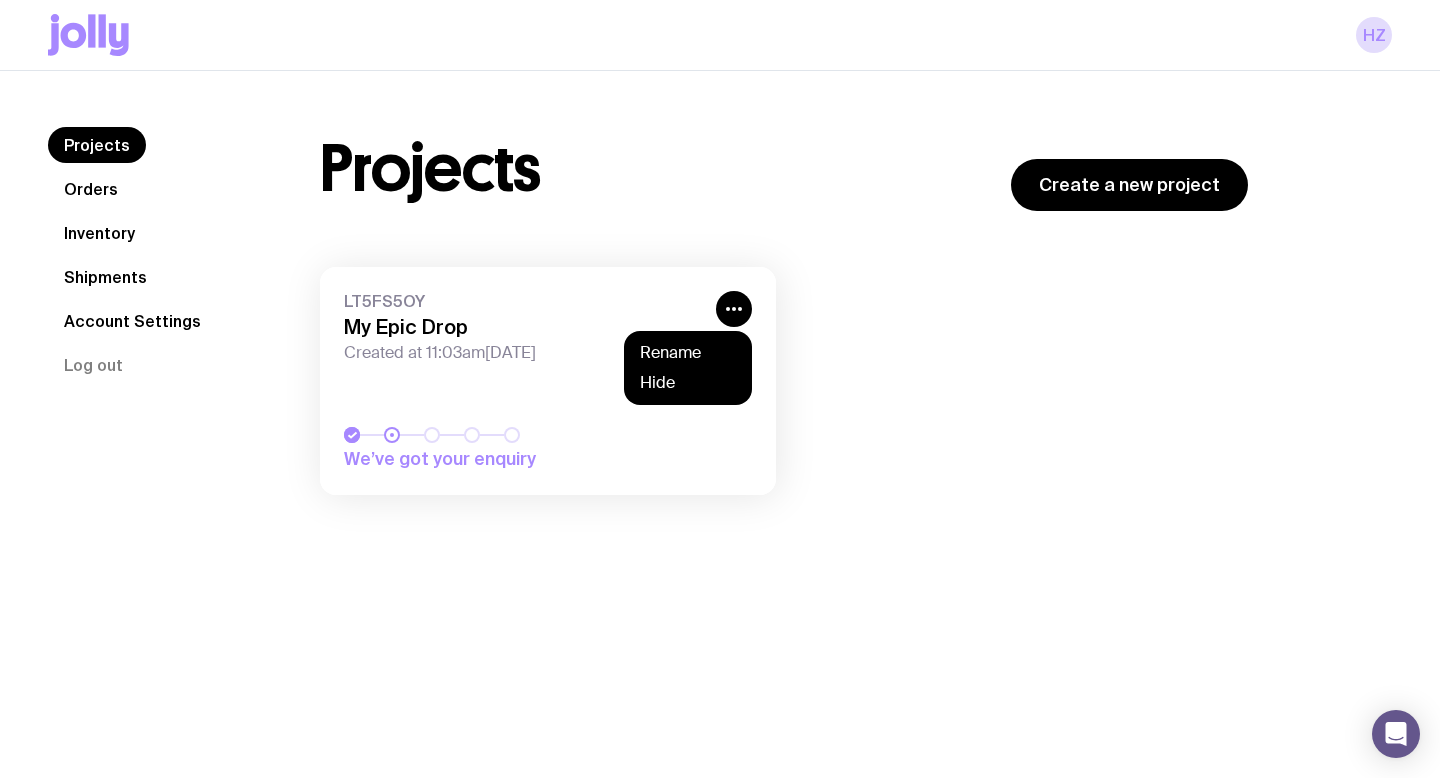click on "LT5FS5OY My Epic Drop Created at 11:03am[DATE] We’ve got your enquiry Rename Hide" 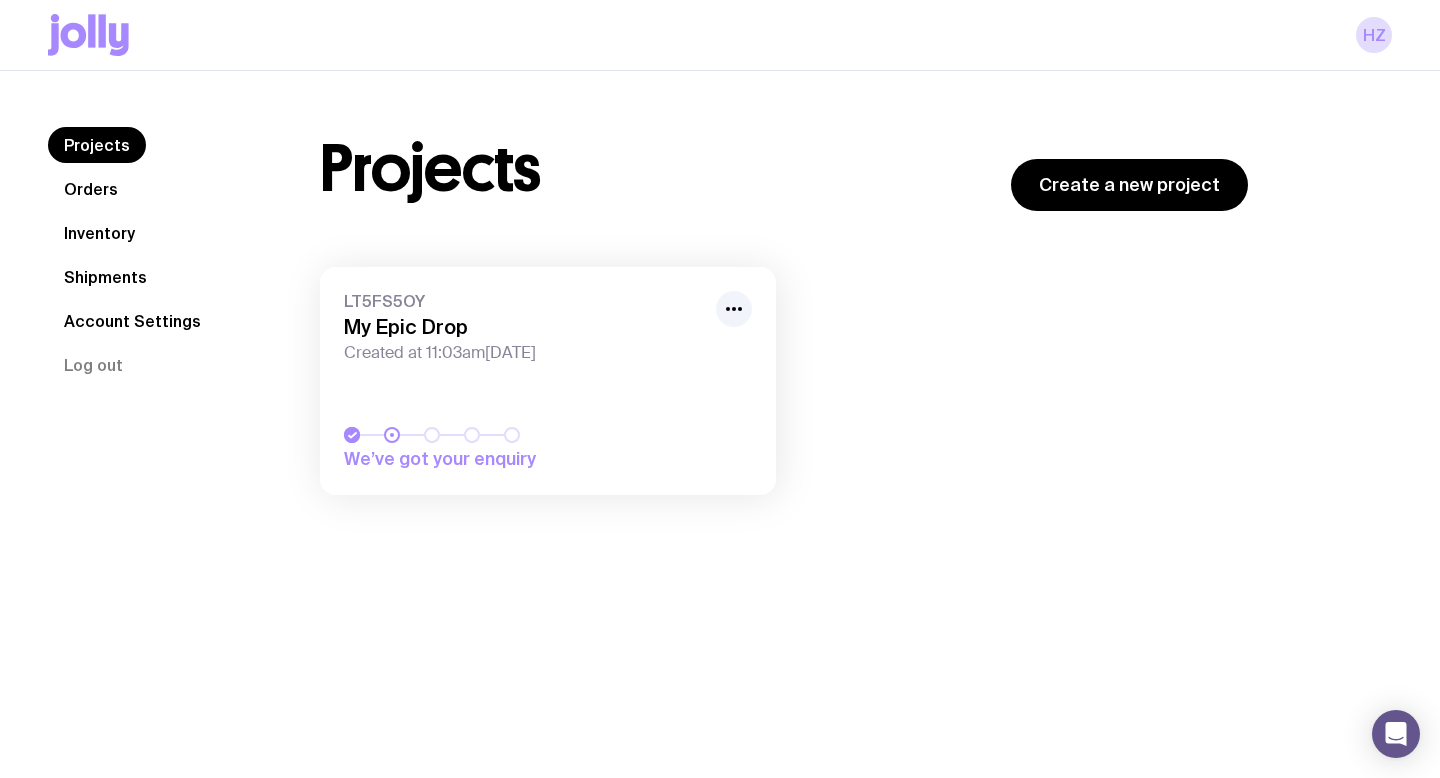 click on "Orders" 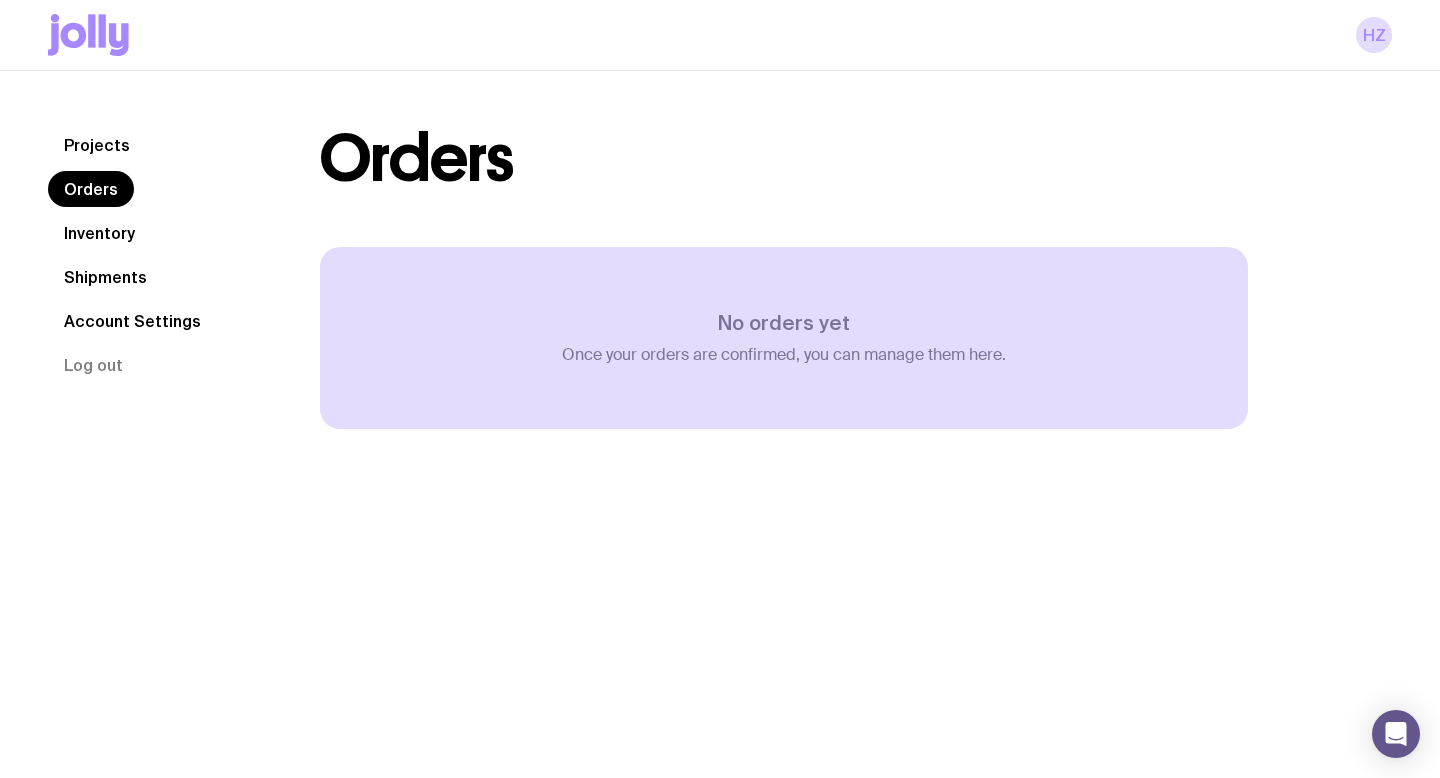 click on "Inventory" 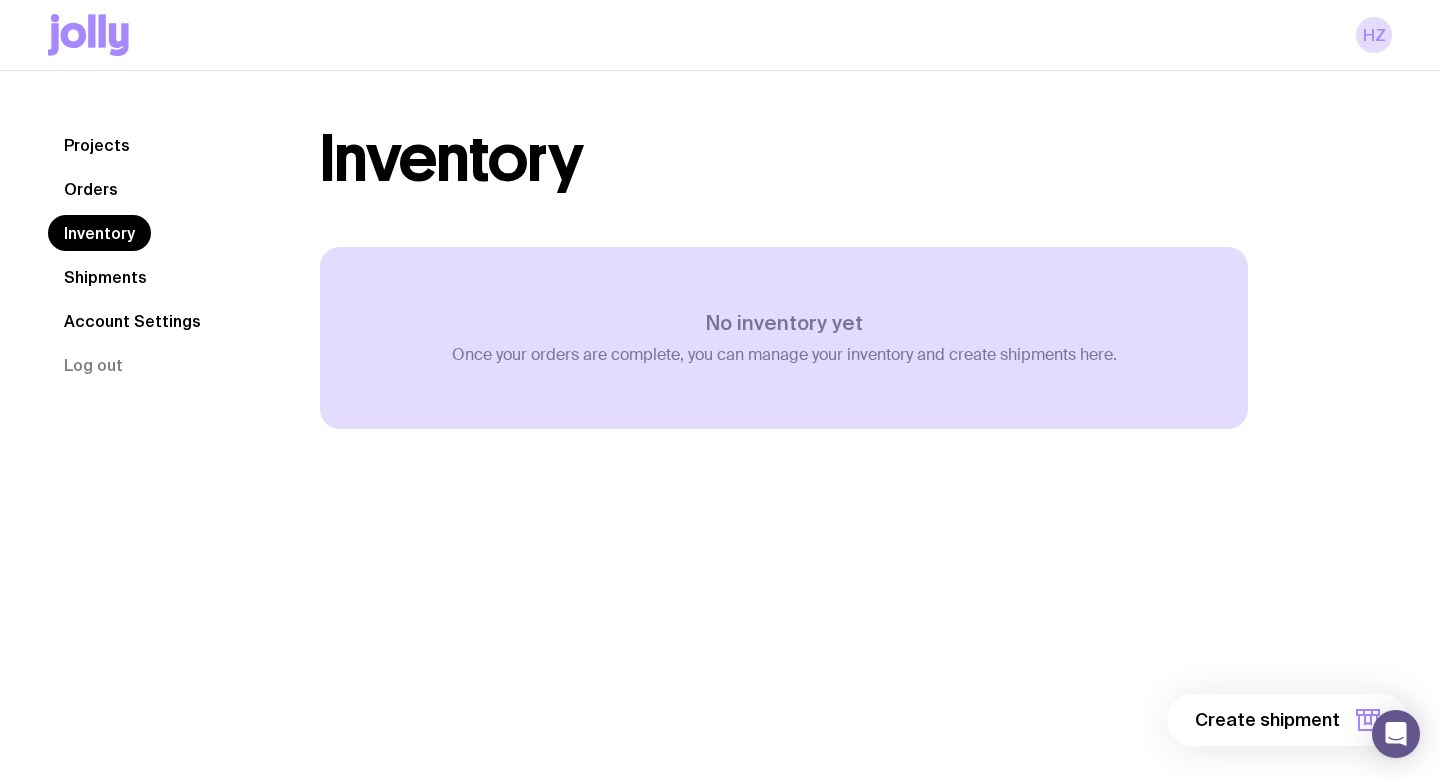 click on "Projects" 